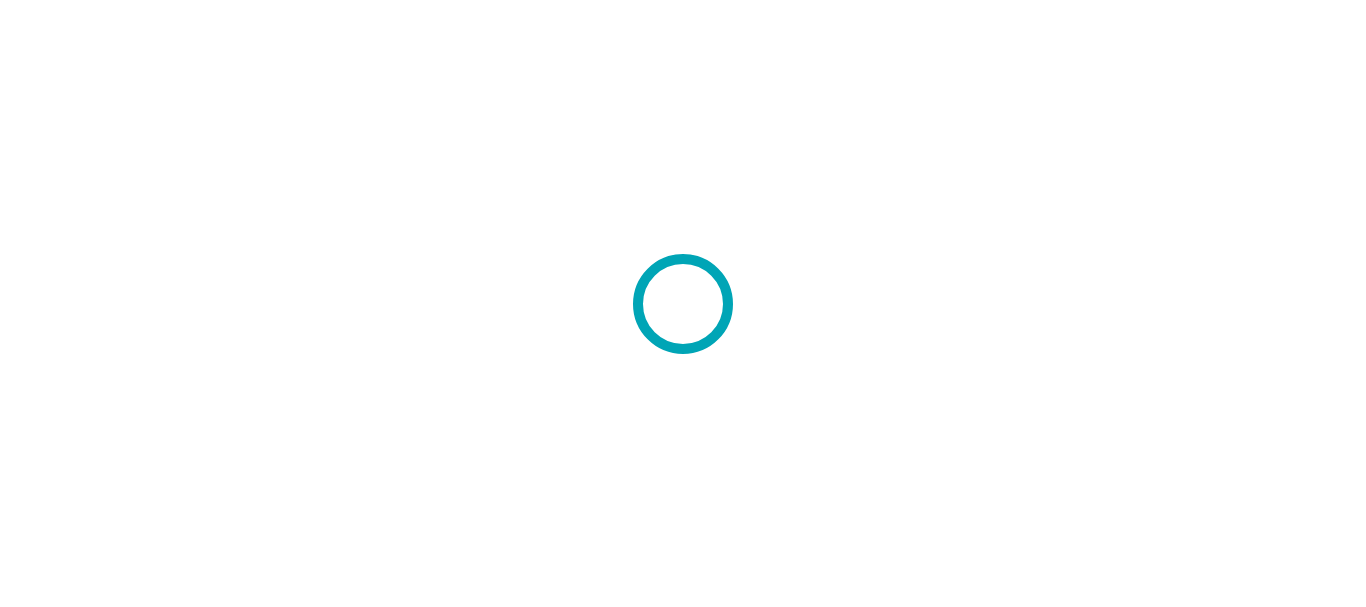 scroll, scrollTop: 0, scrollLeft: 0, axis: both 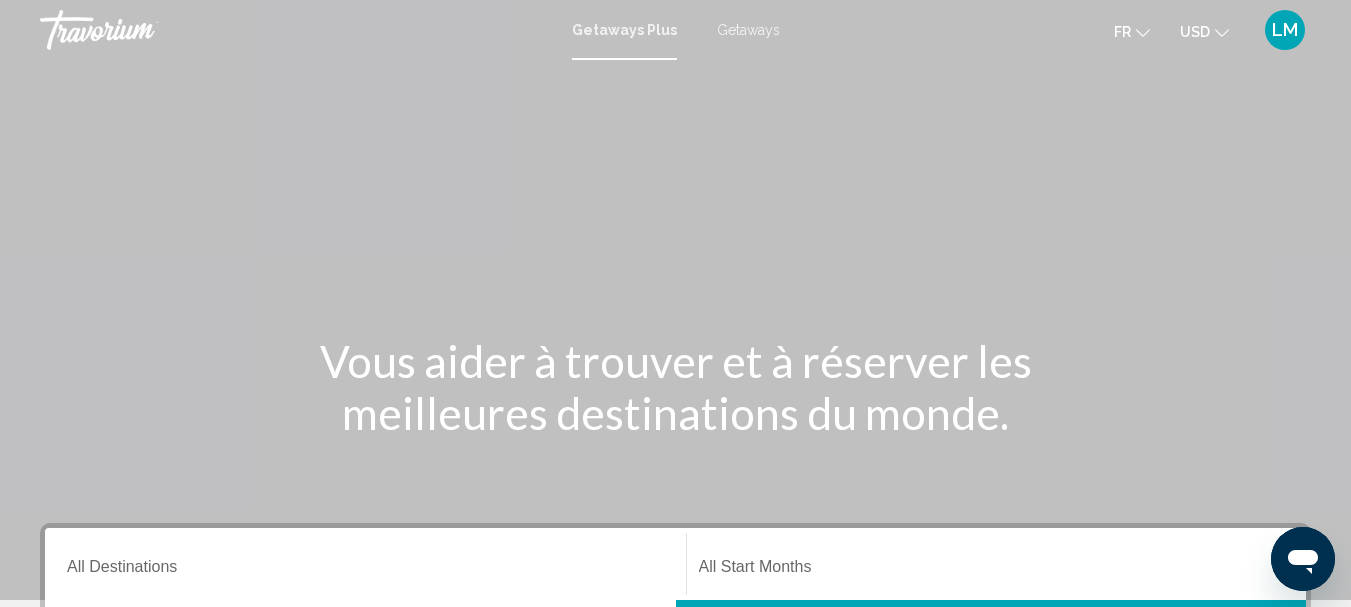 click on "fr
English Español Français Italiano Português русский USD
USD ($) MXN (Mex$) CAD (Can$) GBP (£) EUR (€) AUD (A$) NZD (NZ$) CNY (CN¥) LM Se connecter" at bounding box center [1056, 30] 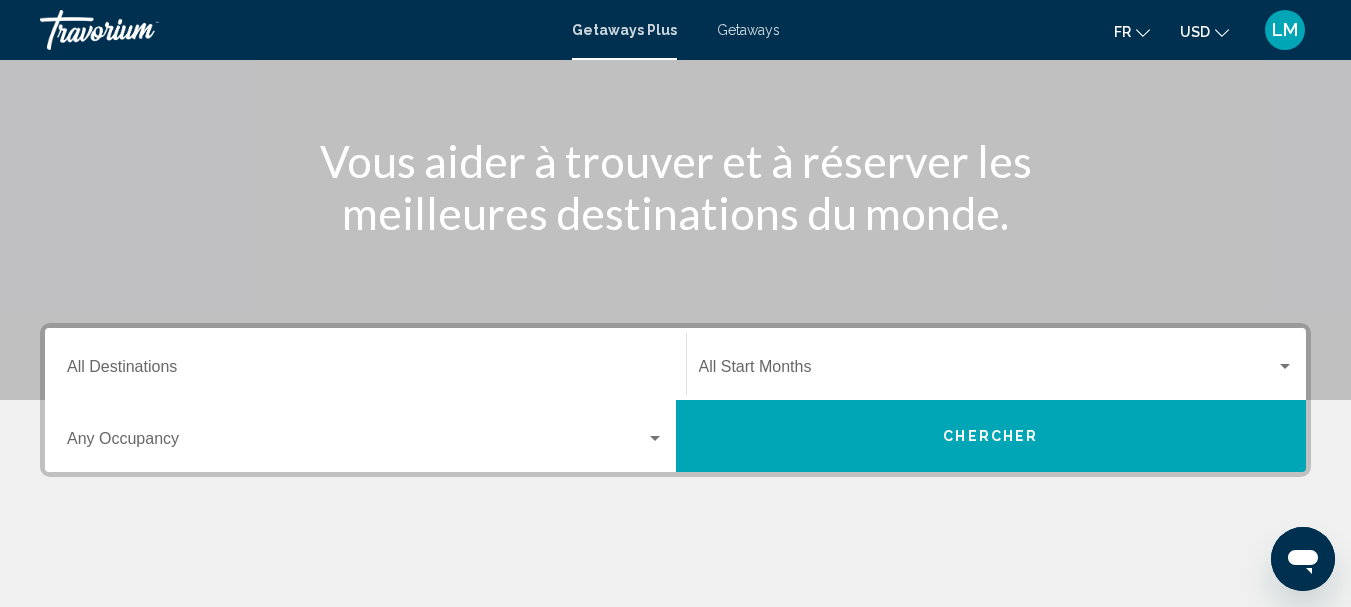 scroll, scrollTop: 400, scrollLeft: 0, axis: vertical 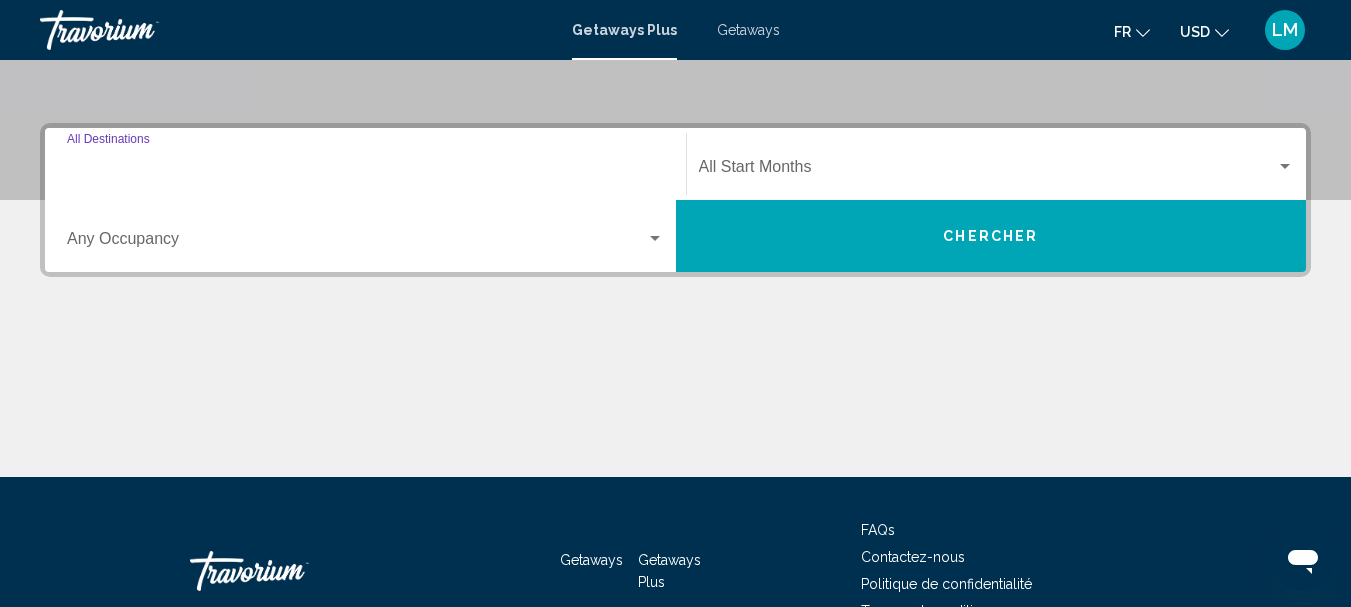 click on "Destination All Destinations" at bounding box center [365, 171] 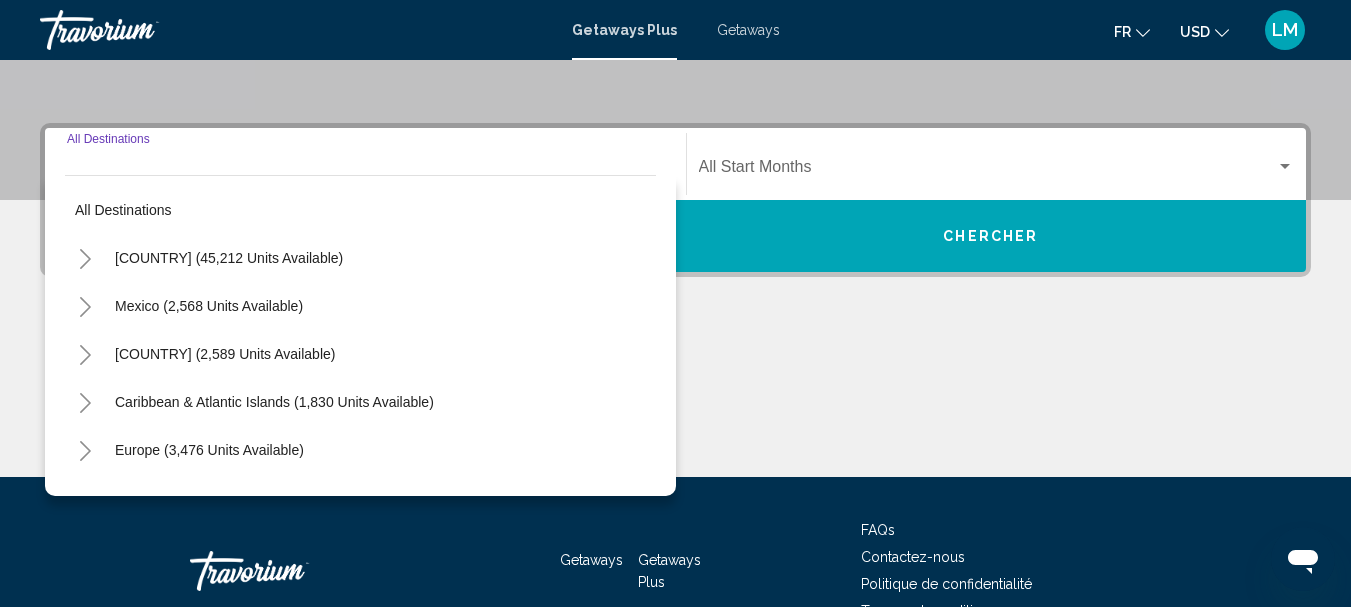 scroll, scrollTop: 458, scrollLeft: 0, axis: vertical 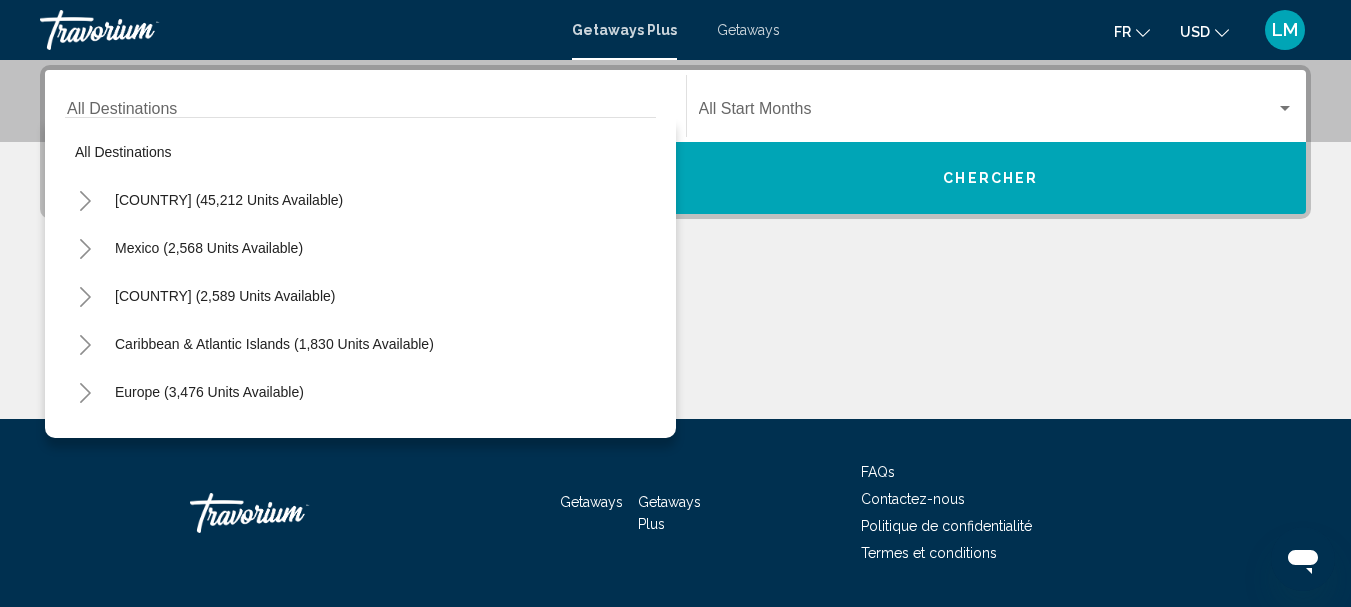 click at bounding box center (675, 344) 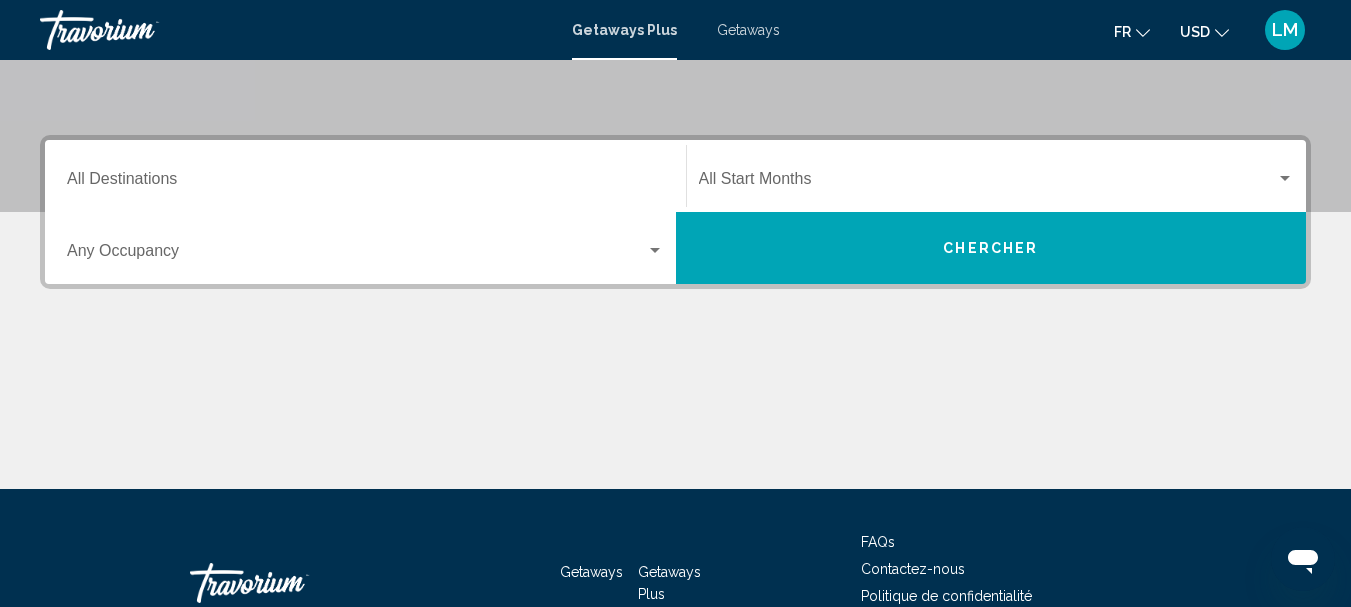 scroll, scrollTop: 415, scrollLeft: 0, axis: vertical 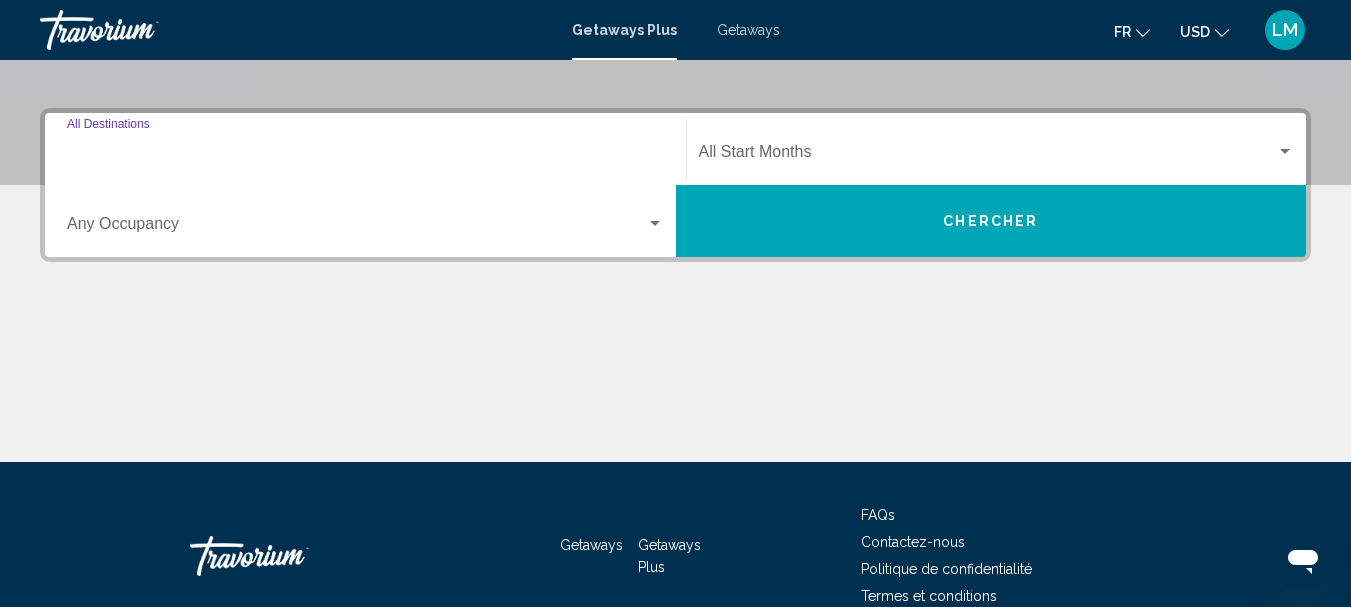 click on "Destination All Destinations" at bounding box center (365, 156) 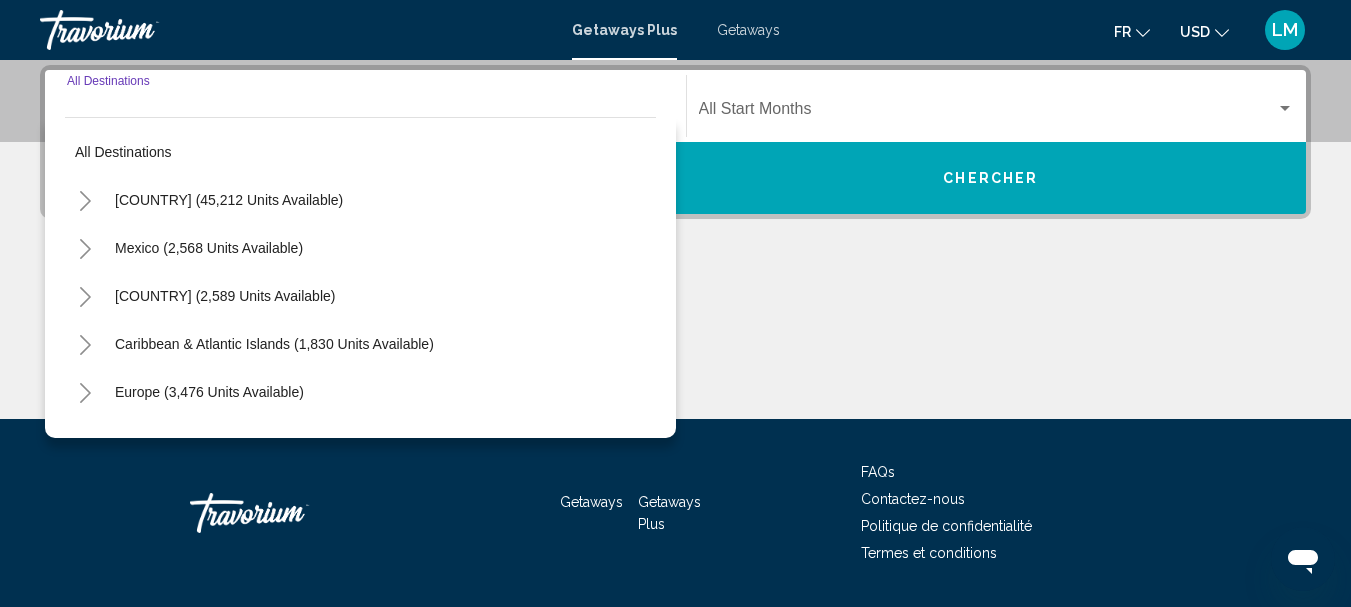 scroll, scrollTop: 358, scrollLeft: 0, axis: vertical 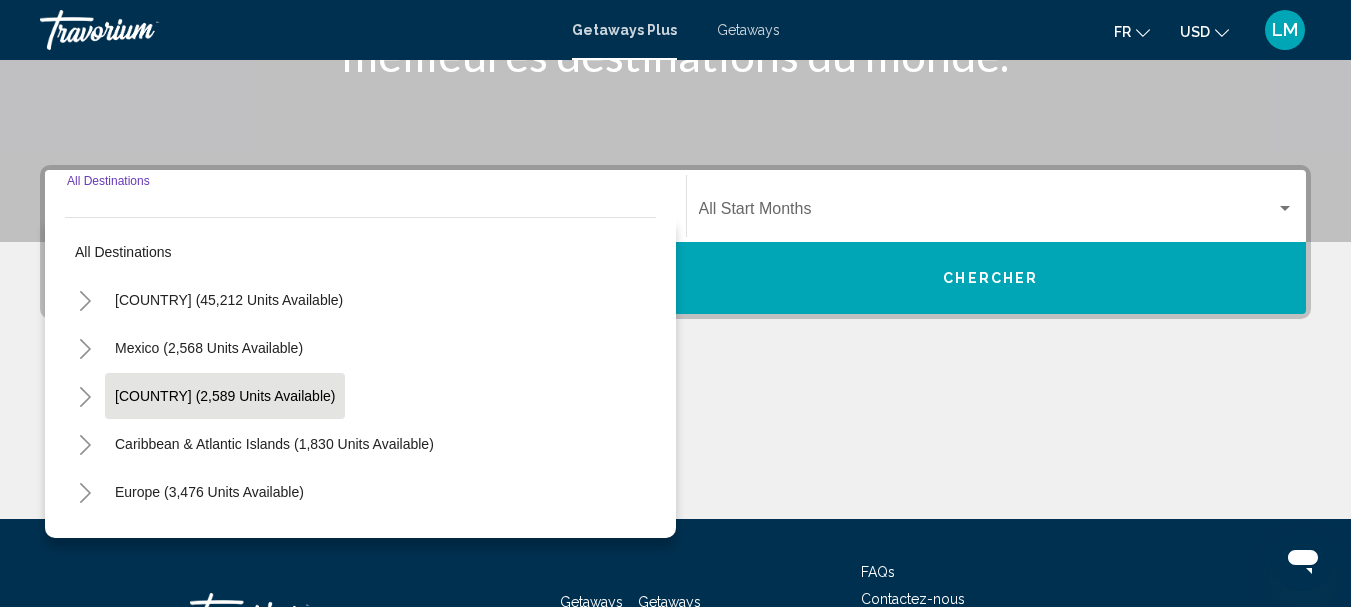 click on "[COUNTRY] (2,589 units available)" at bounding box center [274, 444] 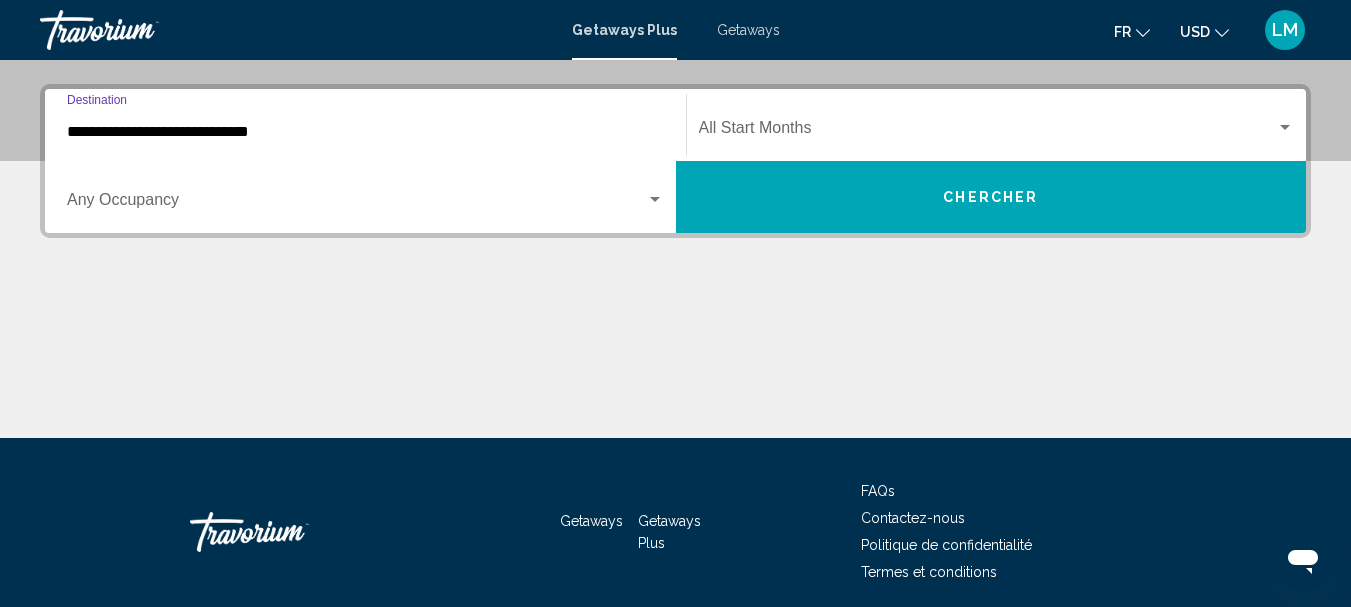 scroll, scrollTop: 458, scrollLeft: 0, axis: vertical 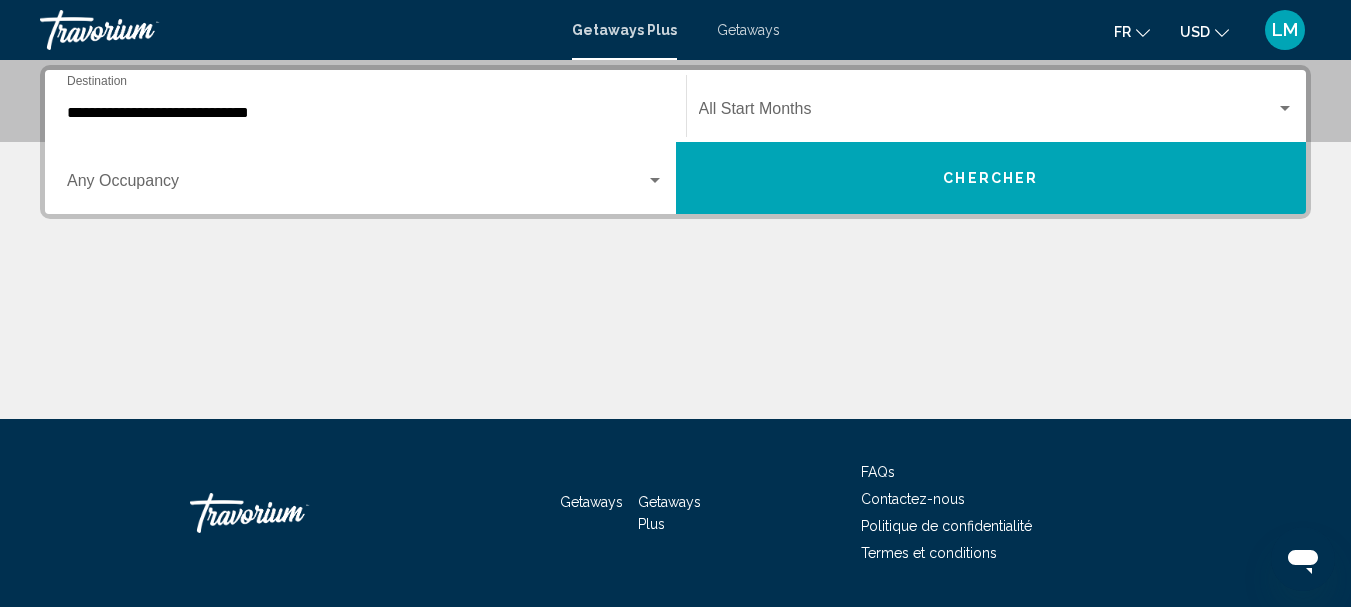 click on "Occupancy Any Occupancy" at bounding box center (365, 178) 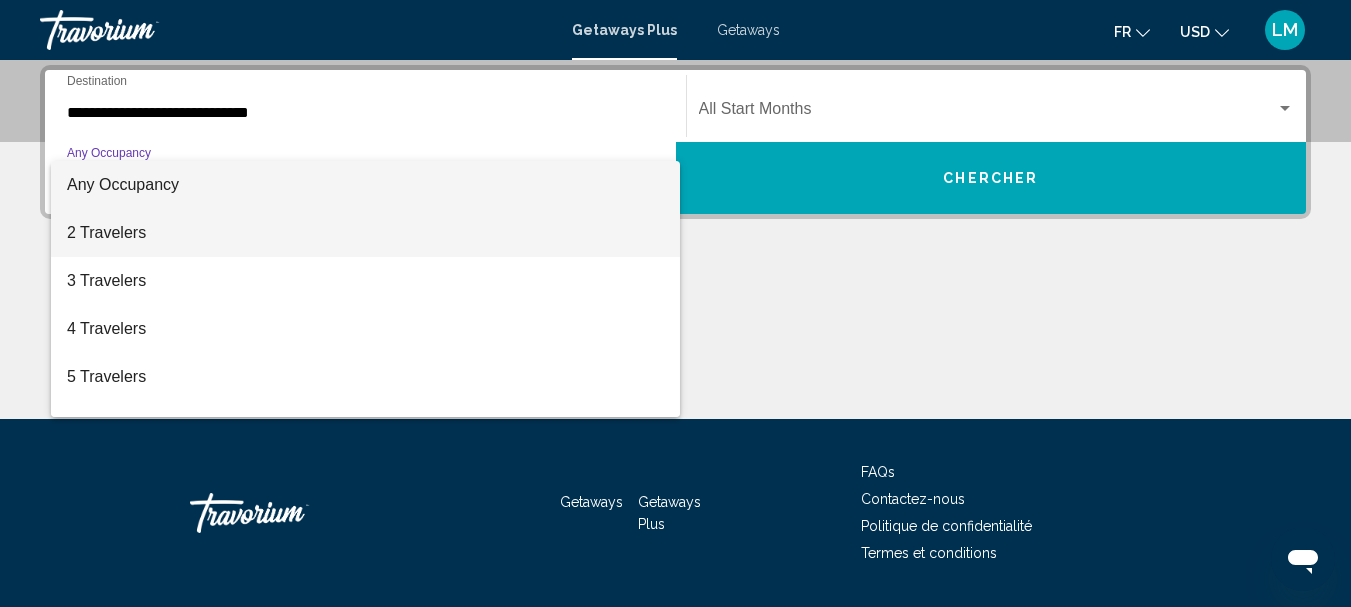 click on "2 Travelers" at bounding box center [365, 233] 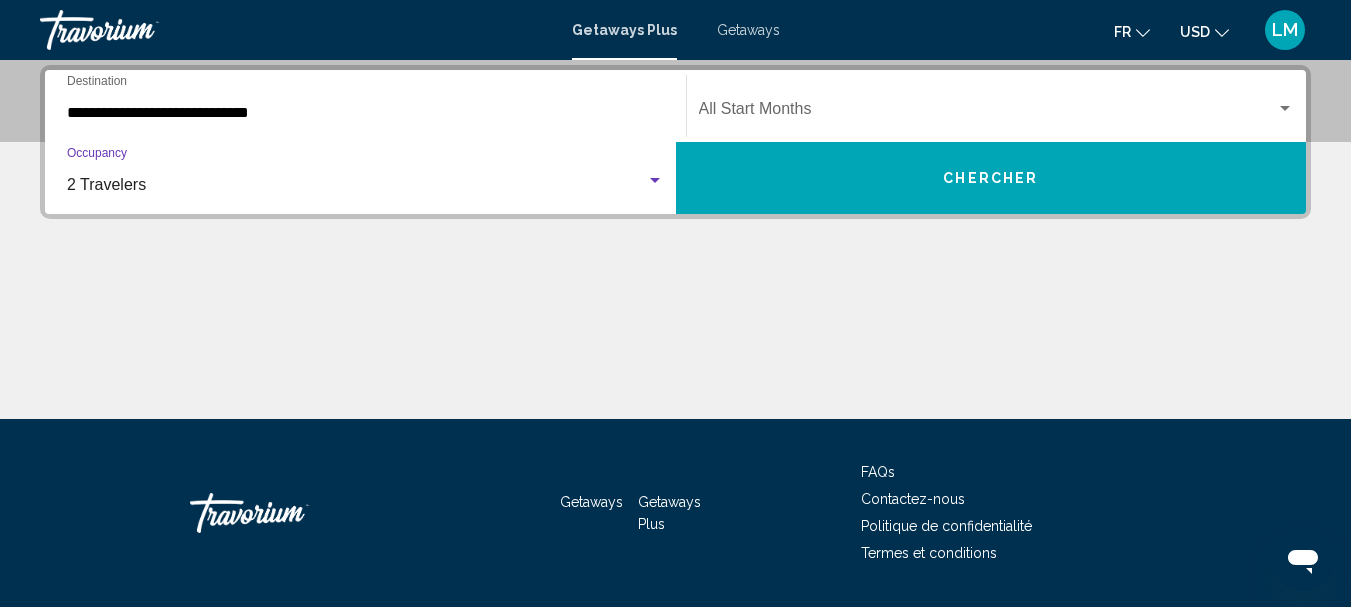 click at bounding box center (988, 113) 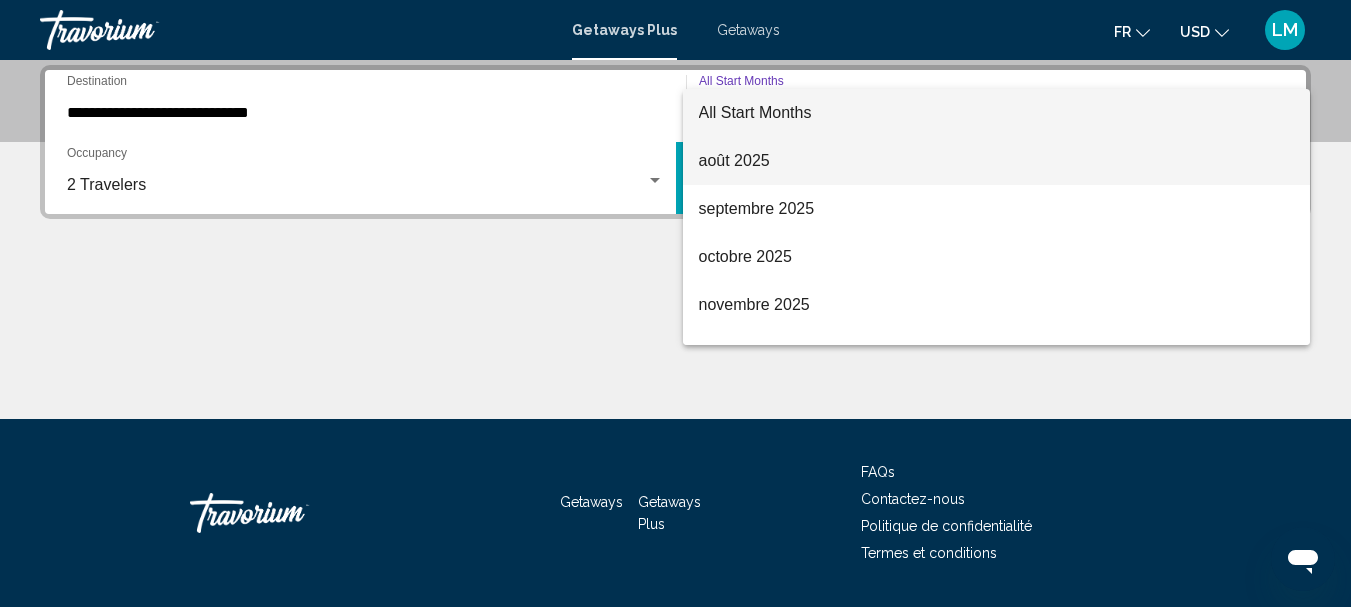 click on "août 2025" at bounding box center (997, 161) 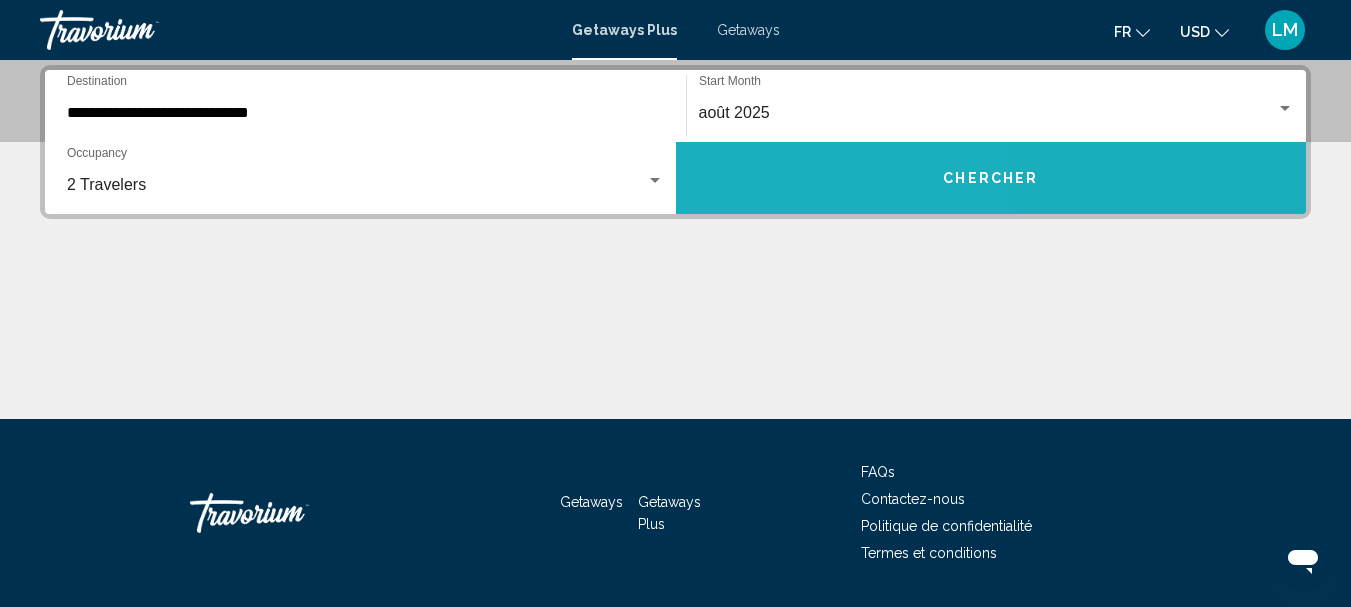 click on "Chercher" at bounding box center [991, 178] 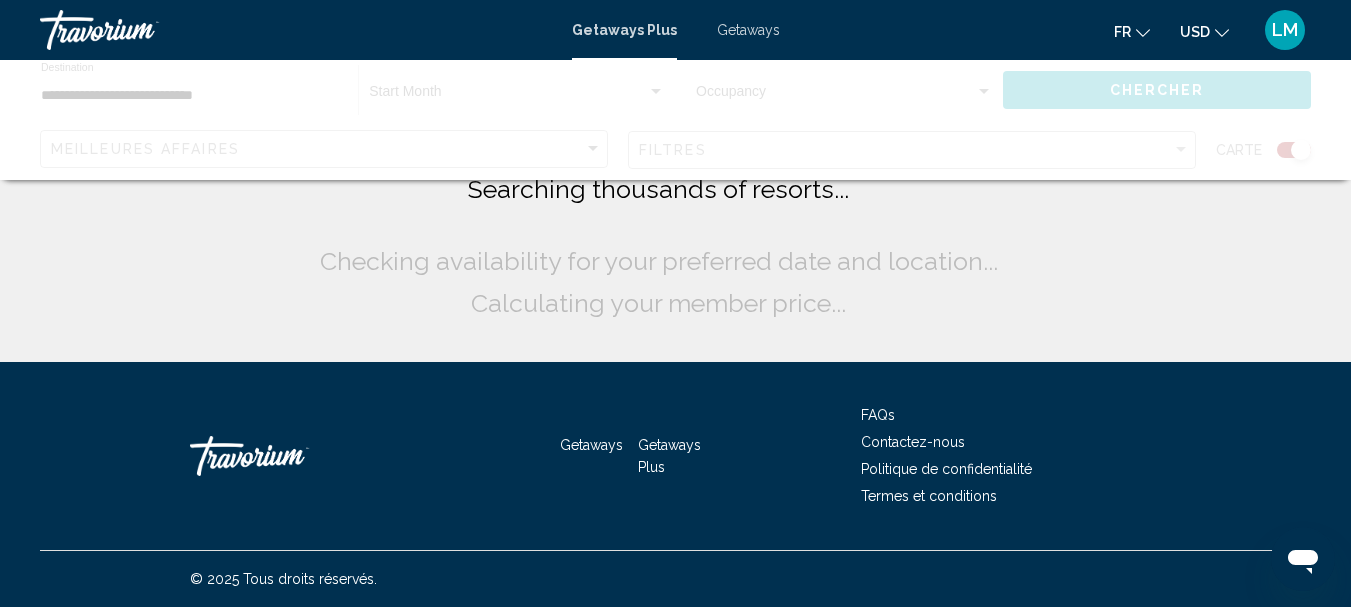 scroll, scrollTop: 0, scrollLeft: 0, axis: both 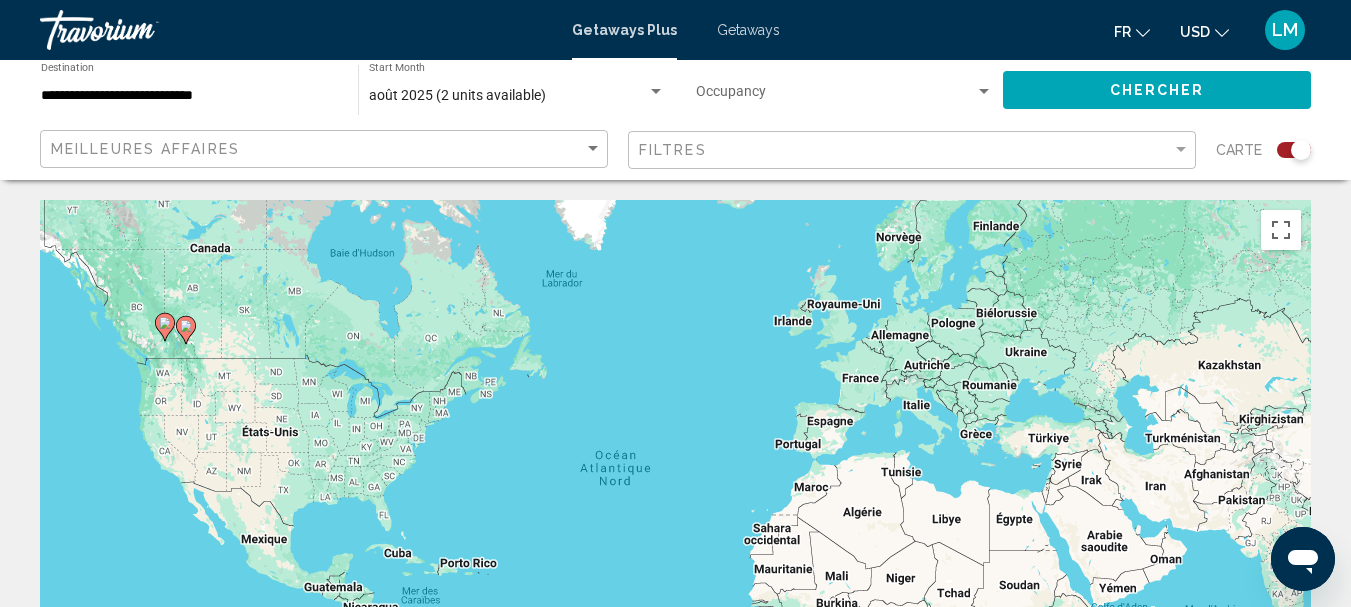 click on "Pour activer le glissement avec le clavier, appuyez sur Alt+Entrée. Une fois ce mode activé, utilisez les touches fléchées pour déplacer le repère. Pour valider le déplacement, appuyez sur Entrée. Pour annuler, appuyez sur Échap." at bounding box center [675, 500] 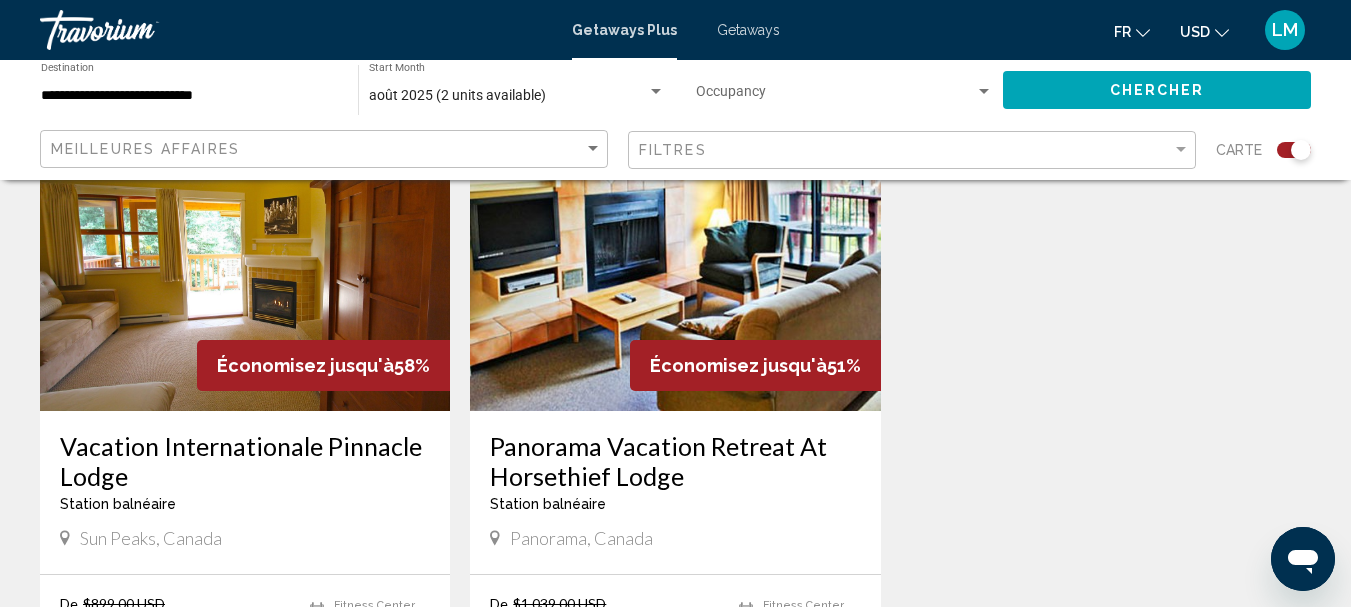 scroll, scrollTop: 800, scrollLeft: 0, axis: vertical 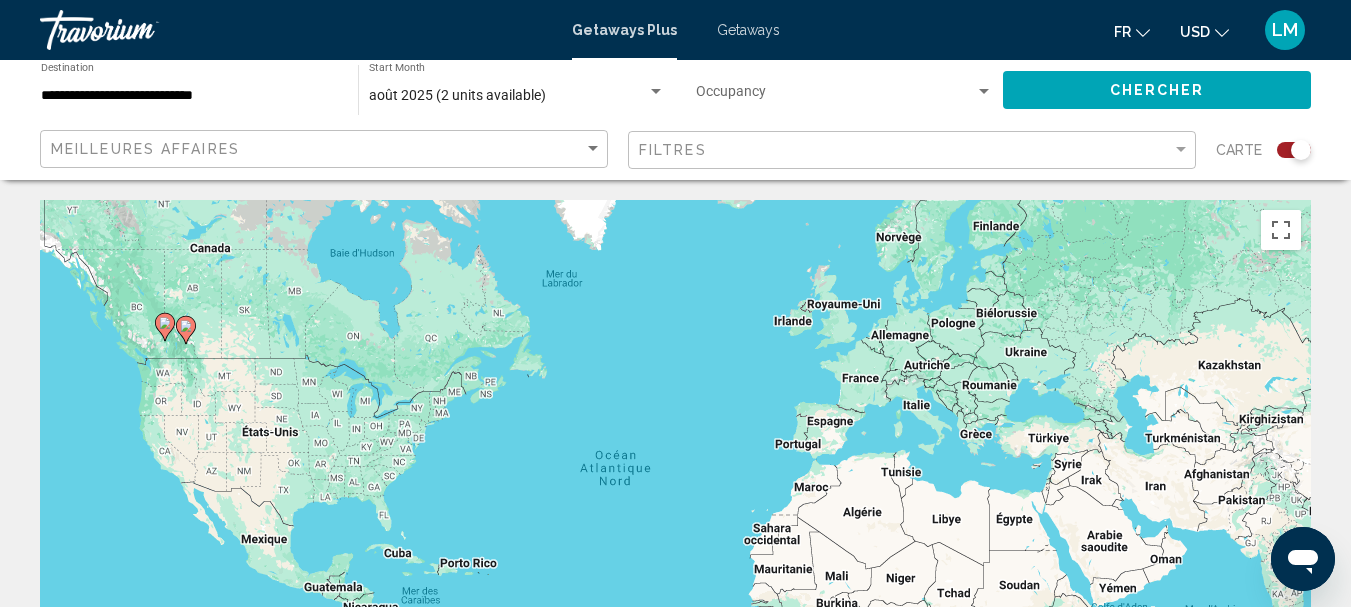click on "Getaways" at bounding box center (748, 30) 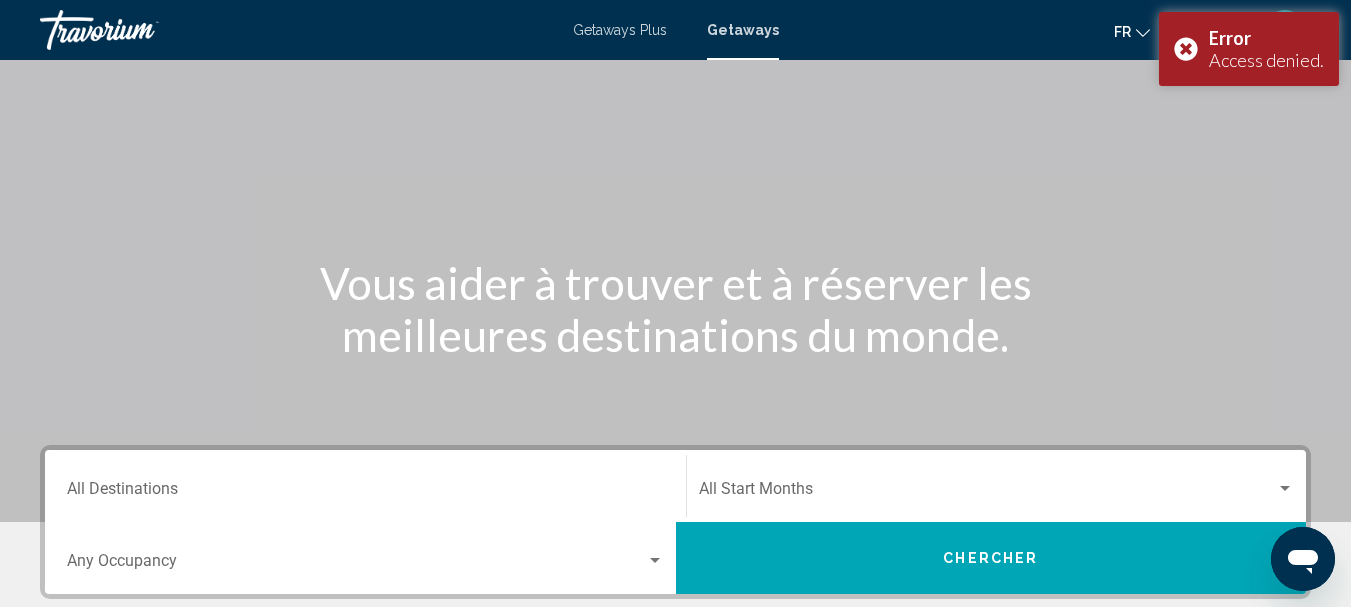 scroll, scrollTop: 200, scrollLeft: 0, axis: vertical 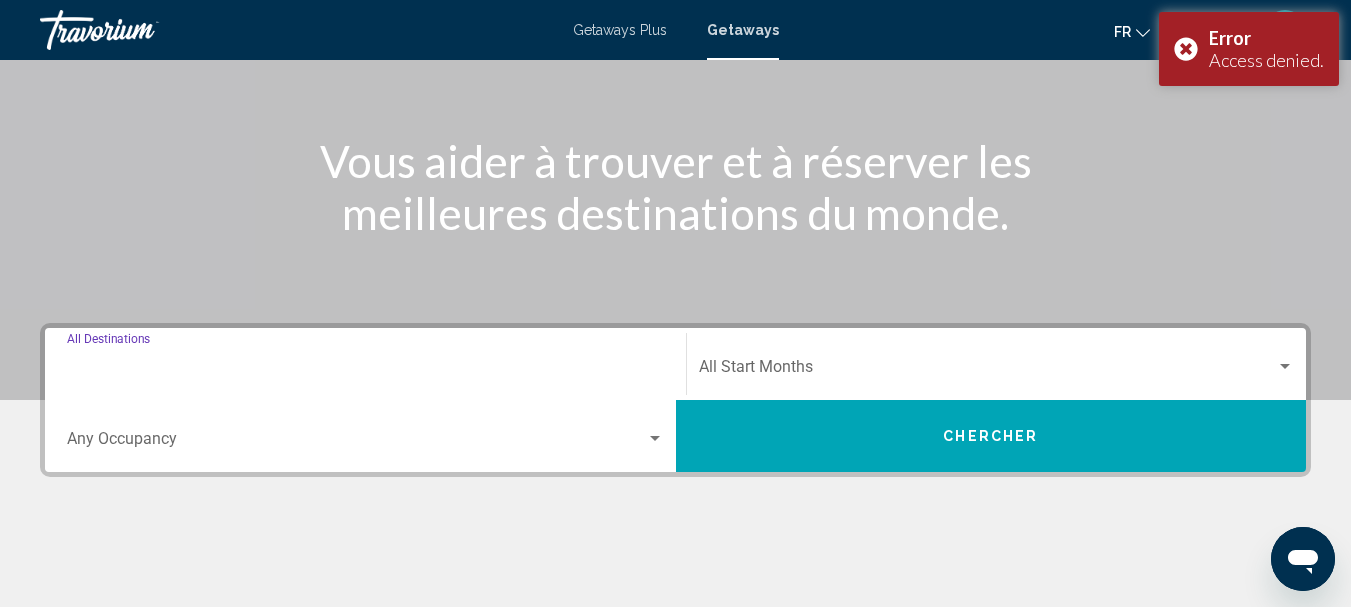 click on "Destination All Destinations" at bounding box center [365, 371] 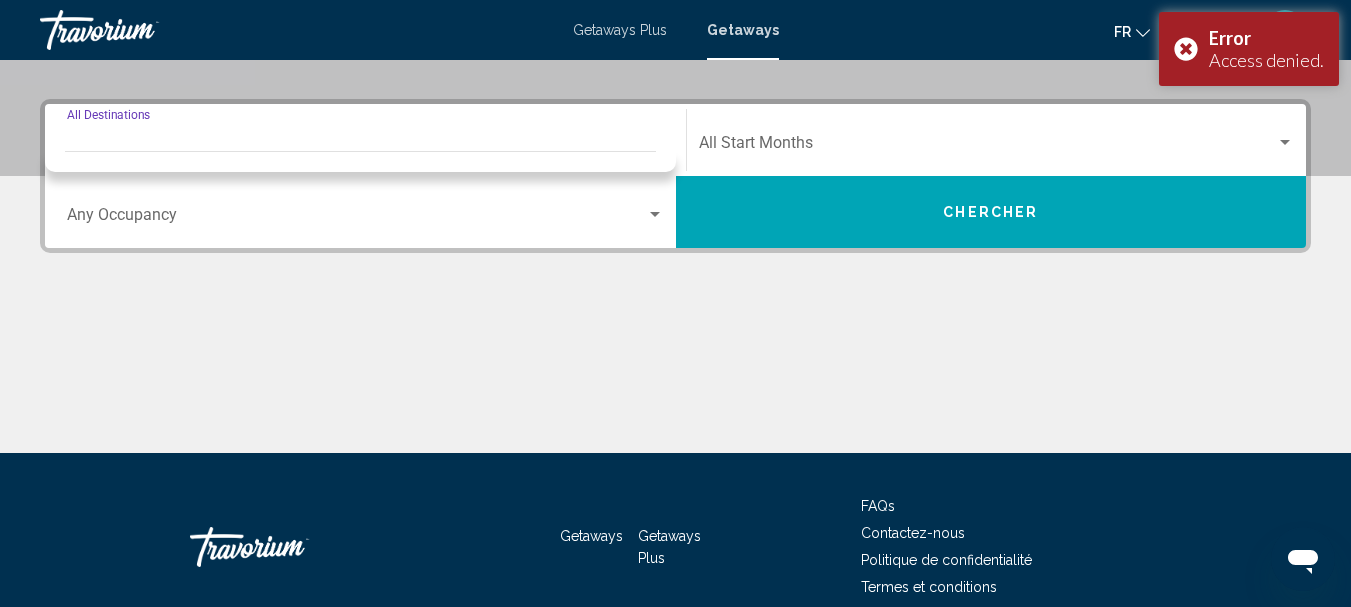 scroll, scrollTop: 458, scrollLeft: 0, axis: vertical 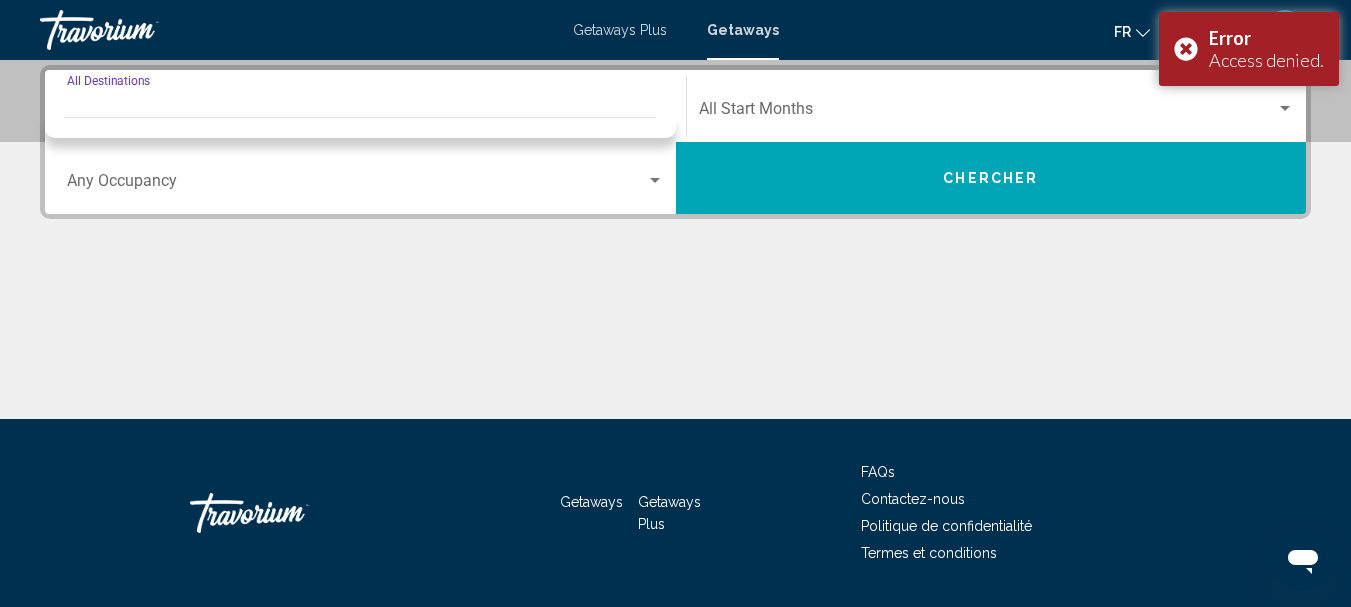 click on "Destination All Destinations" at bounding box center (365, 113) 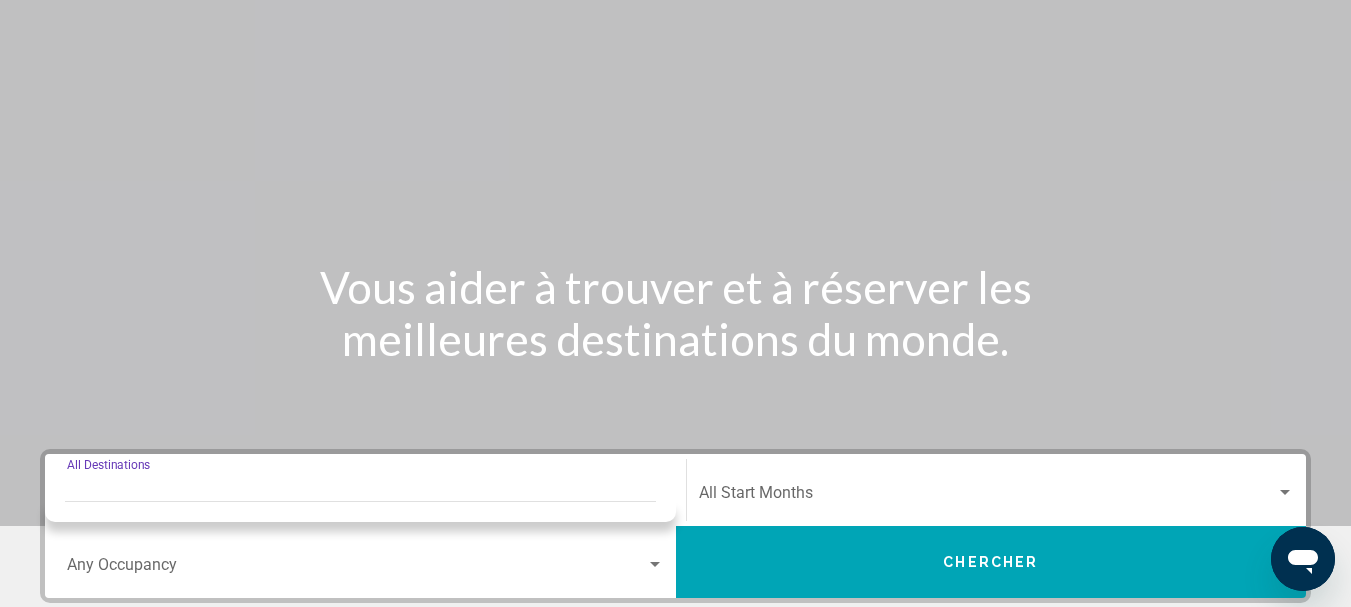 scroll, scrollTop: 0, scrollLeft: 0, axis: both 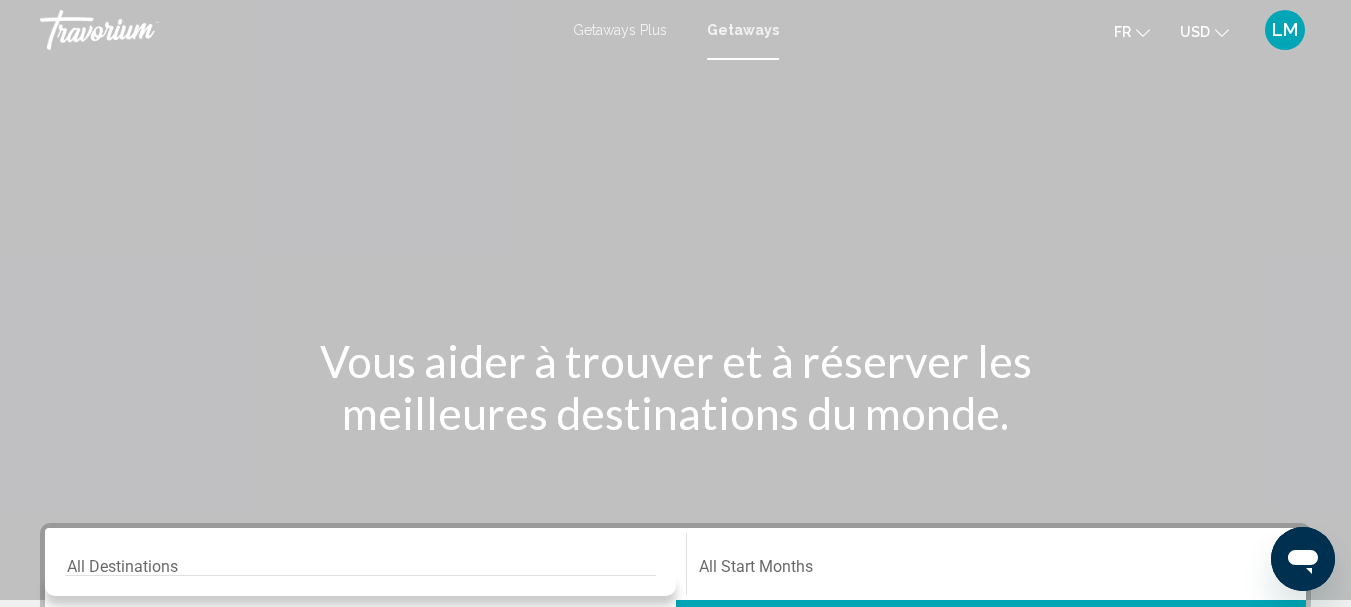 click on "Getaways Plus" at bounding box center [620, 30] 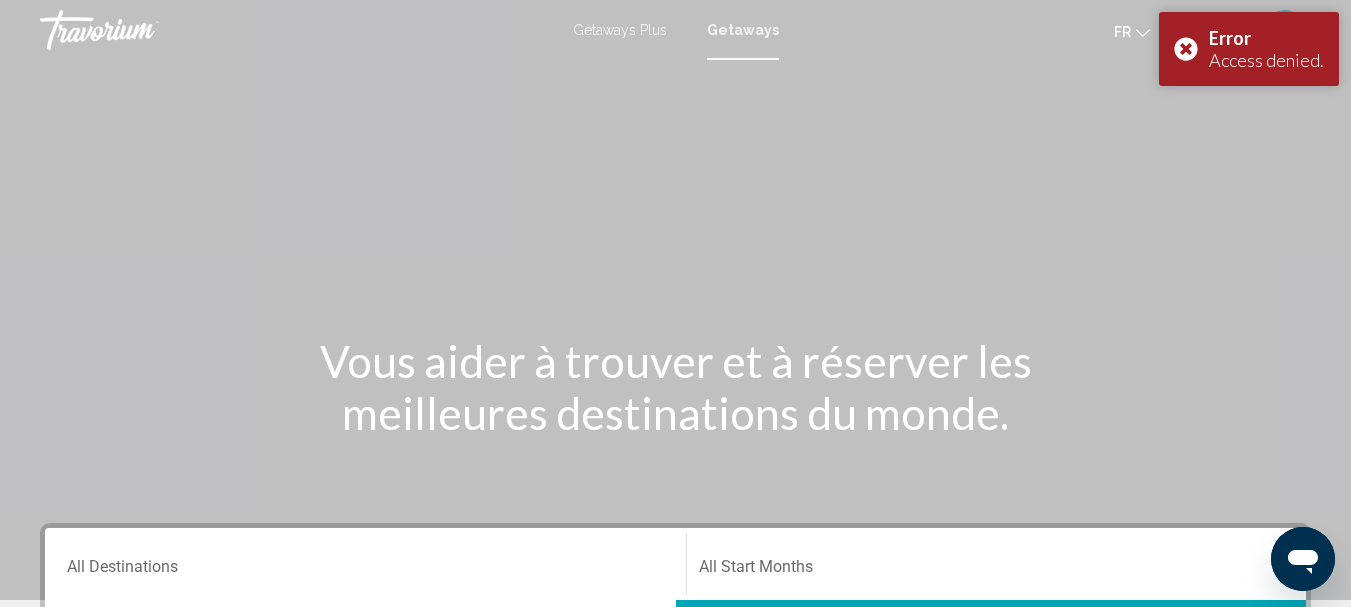 click on "Getaways Plus" at bounding box center (620, 30) 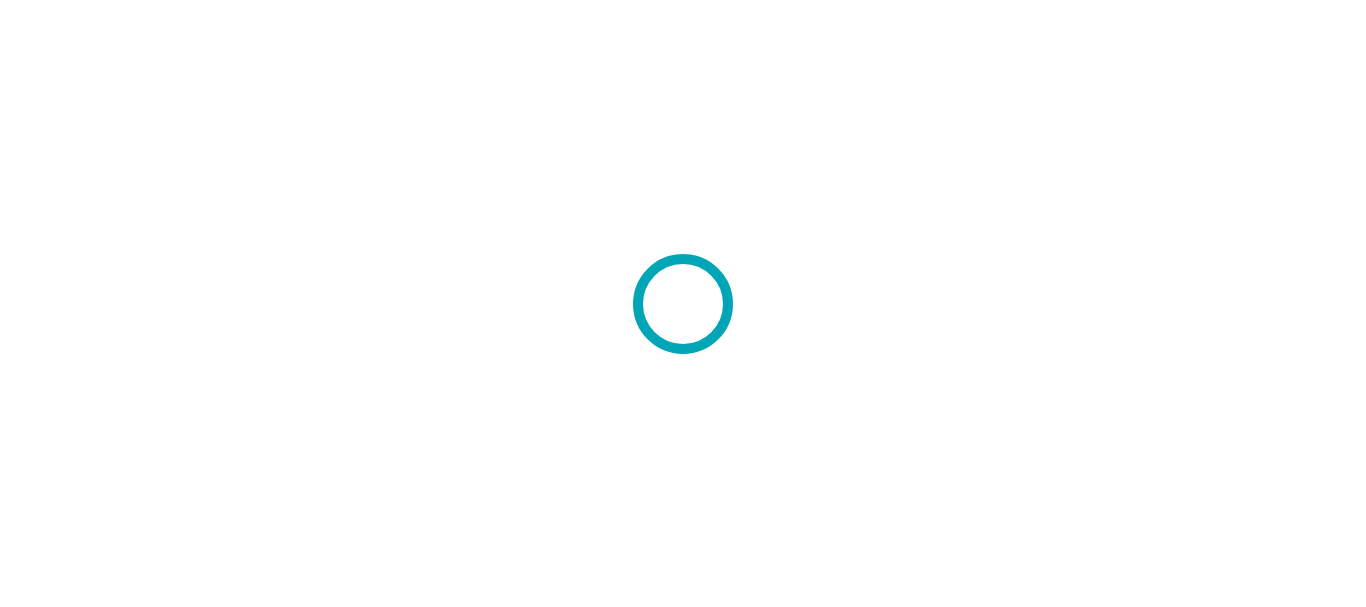 scroll, scrollTop: 0, scrollLeft: 0, axis: both 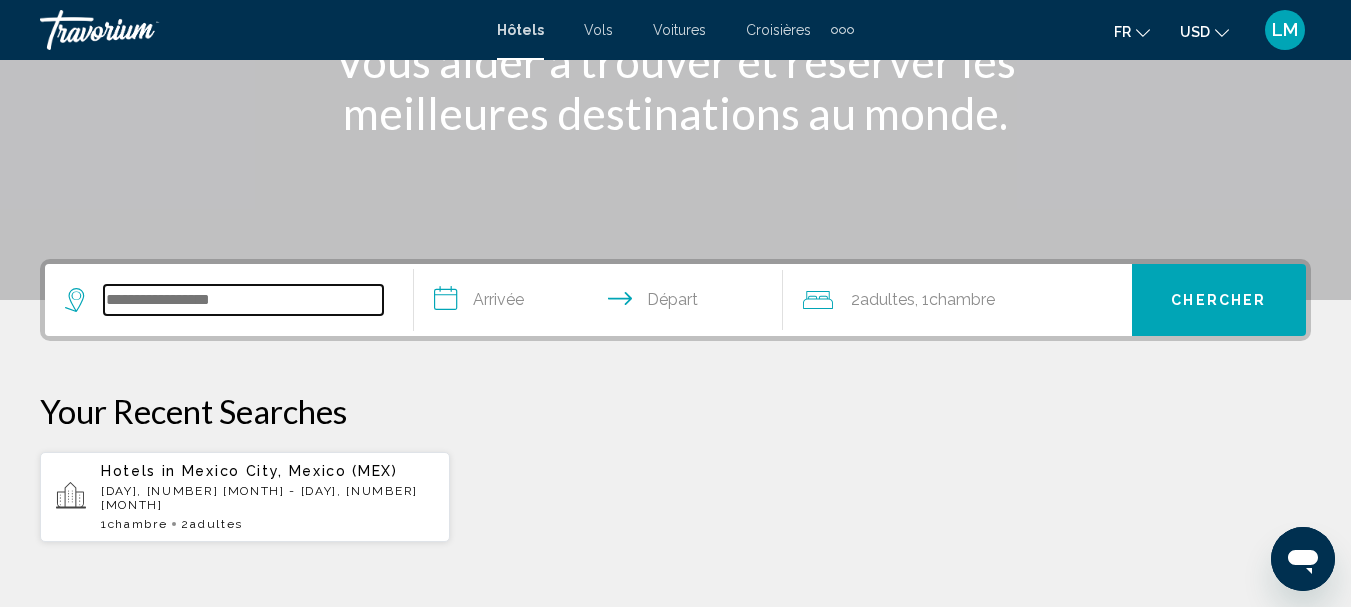 click at bounding box center (243, 300) 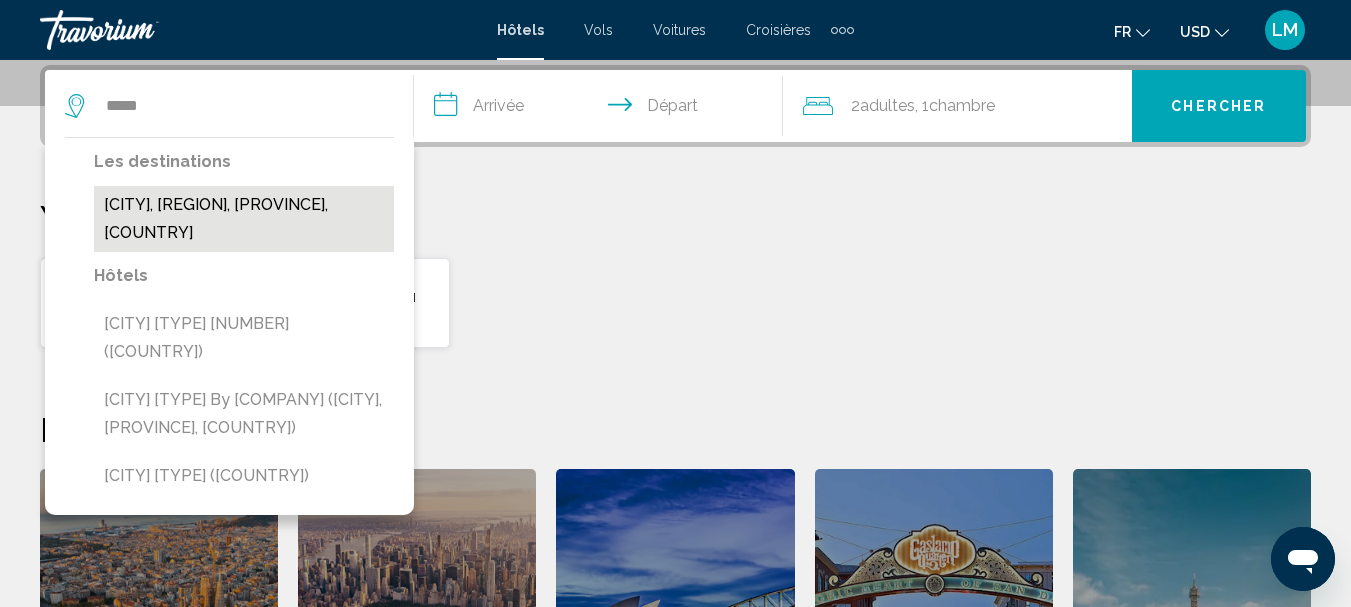 click on "[CITY], [REGION], [PROVINCE], [COUNTRY]" at bounding box center [244, 219] 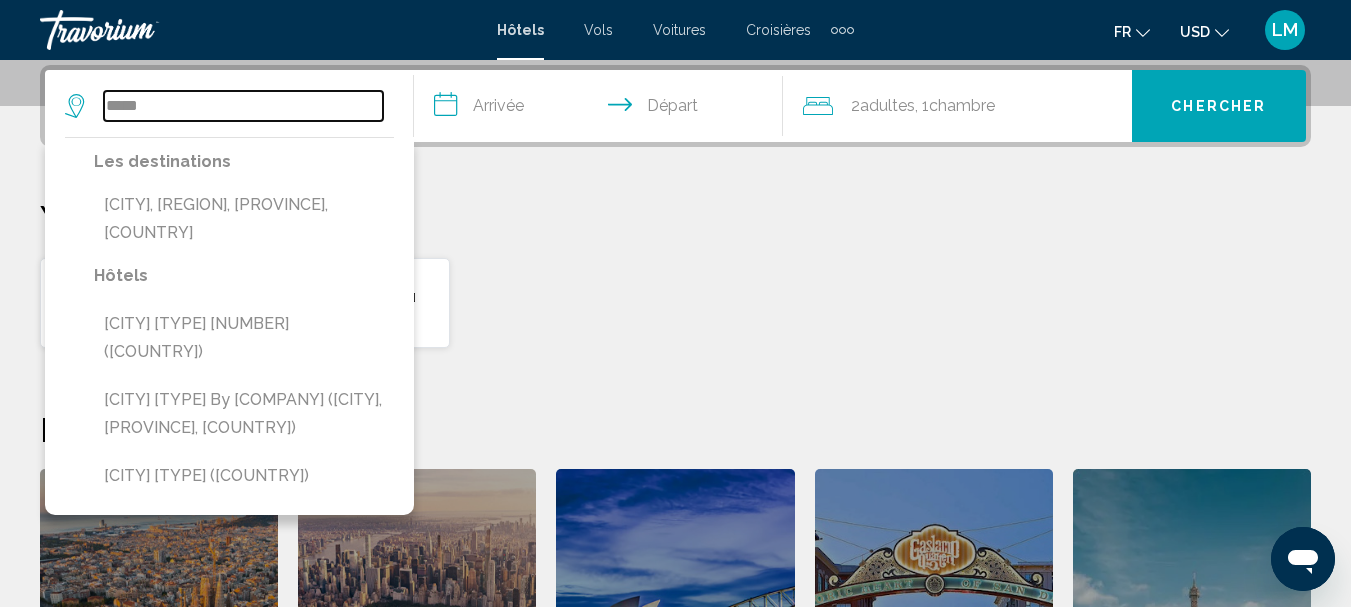 type on "**********" 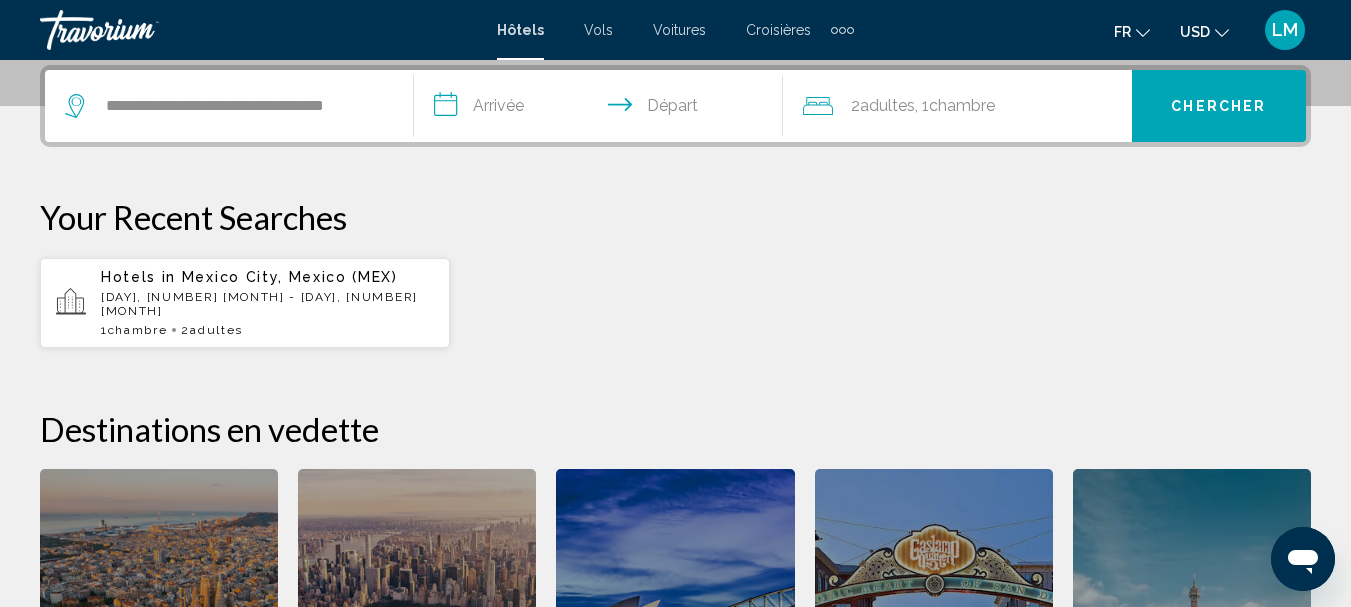 click on "**********" at bounding box center [602, 109] 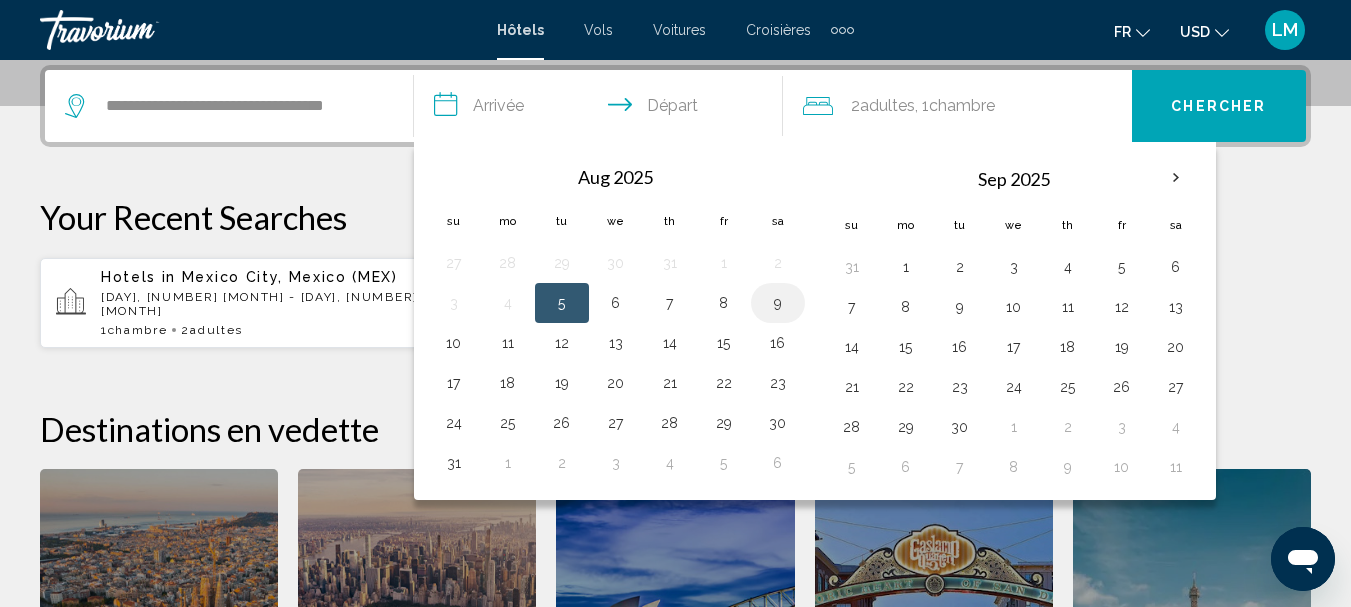 click on "9" at bounding box center [778, 303] 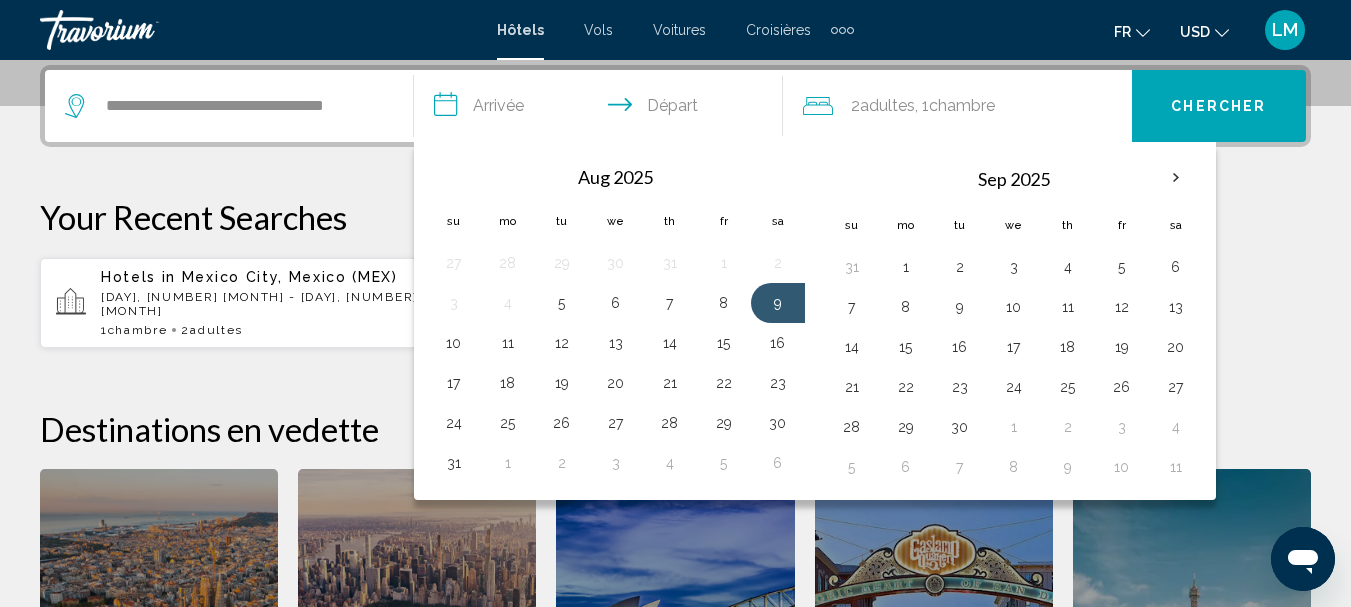 click on "**********" at bounding box center (602, 109) 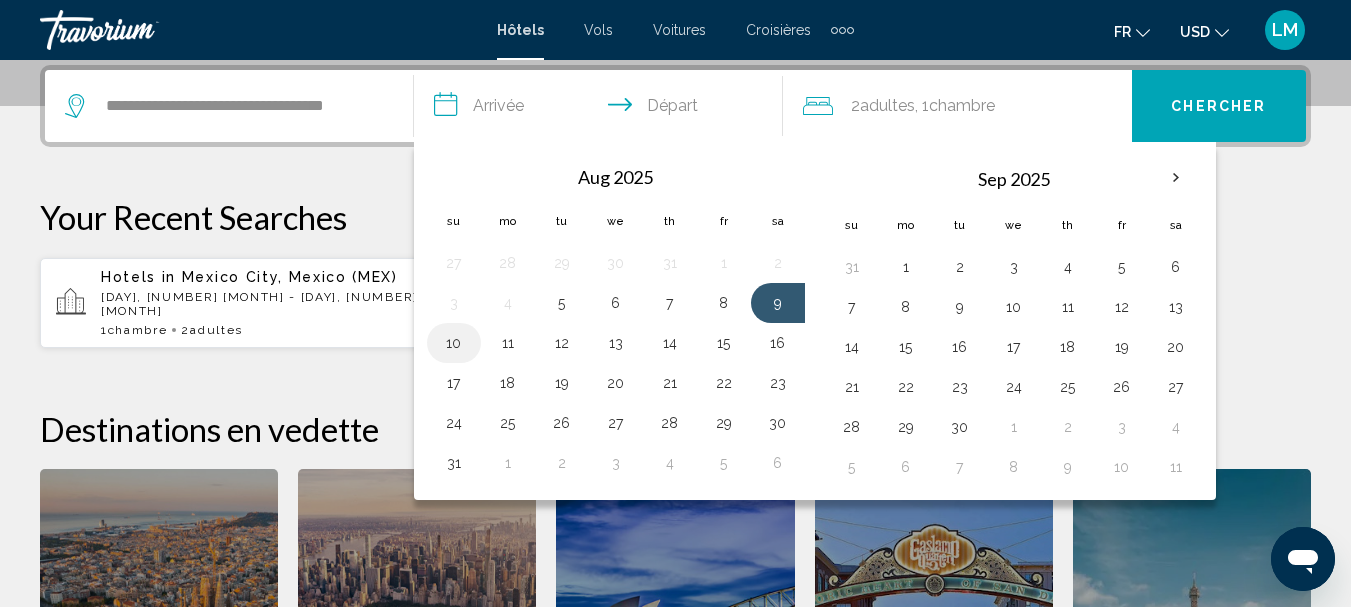 click on "10" at bounding box center (454, 343) 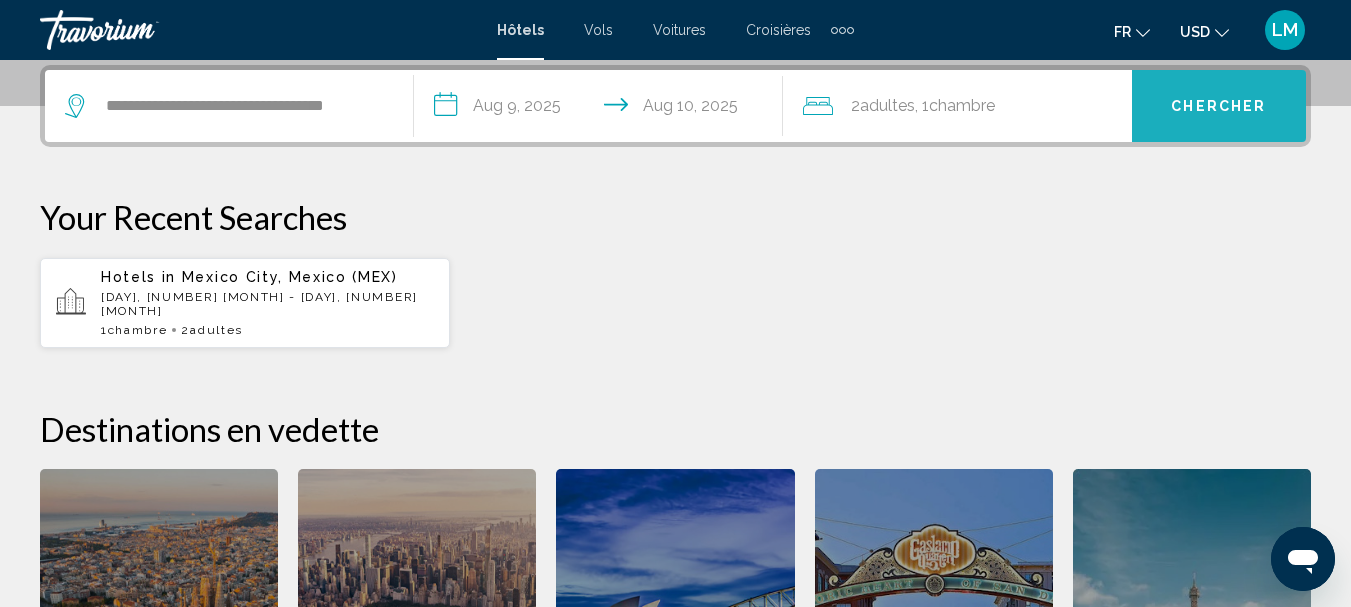 click on "Chercher" at bounding box center [1218, 107] 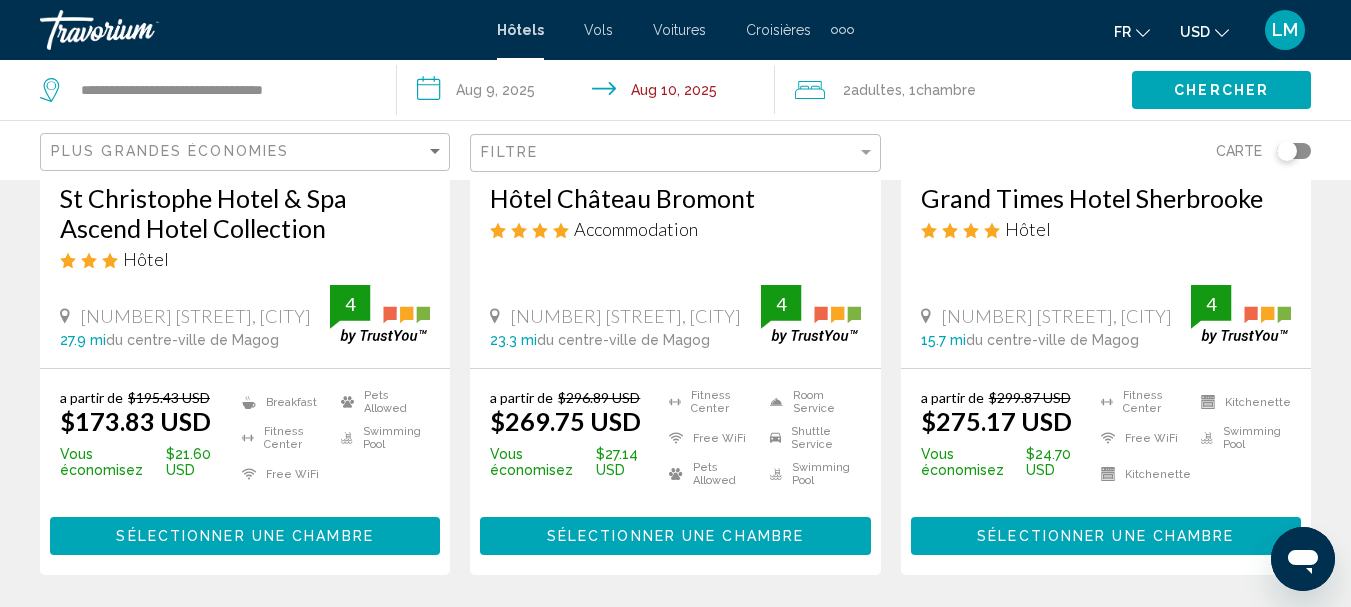 scroll, scrollTop: 400, scrollLeft: 0, axis: vertical 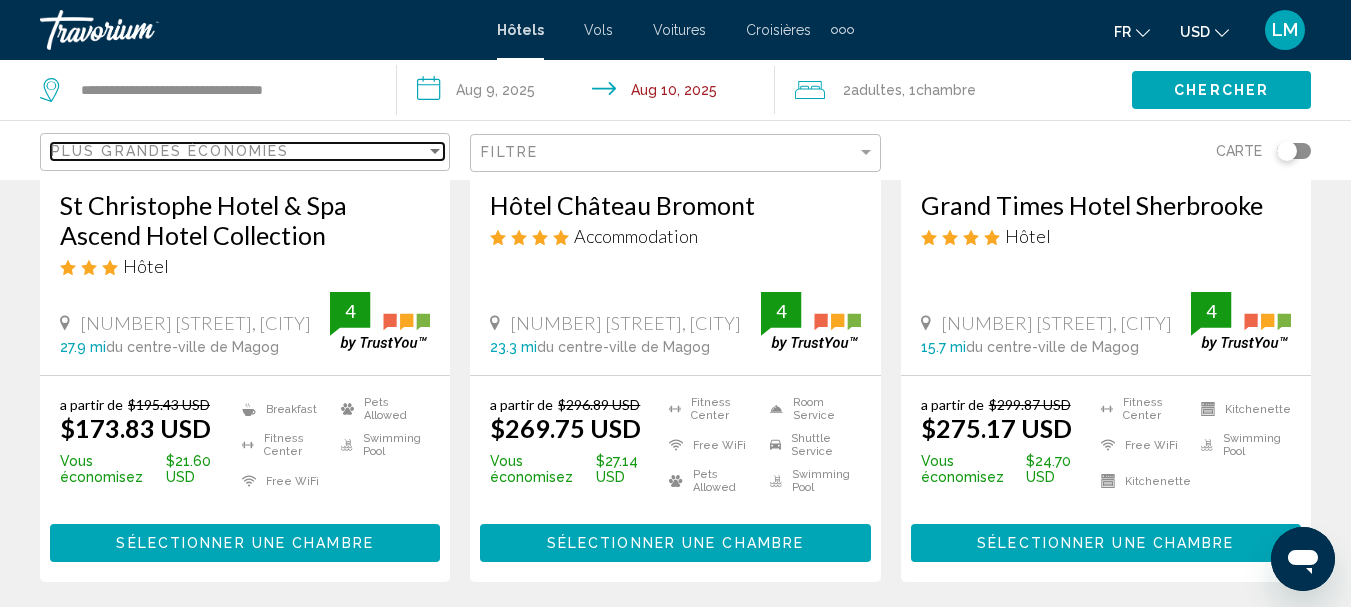 click at bounding box center (435, 151) 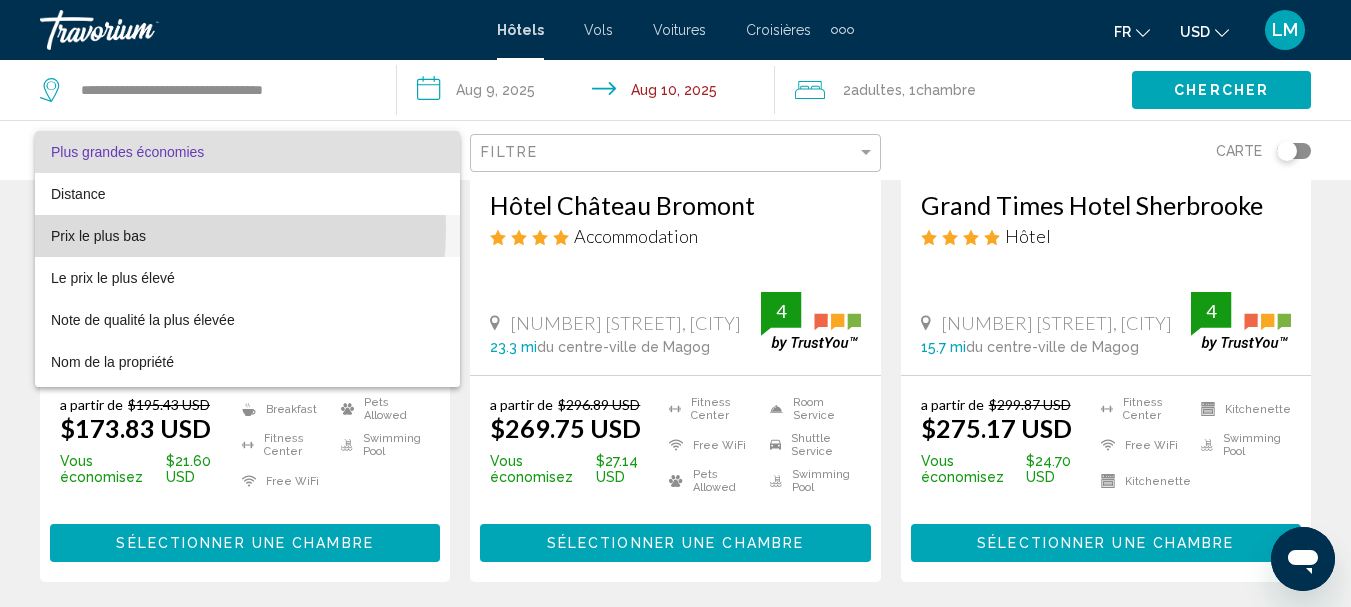 click on "Prix le plus bas" at bounding box center (98, 236) 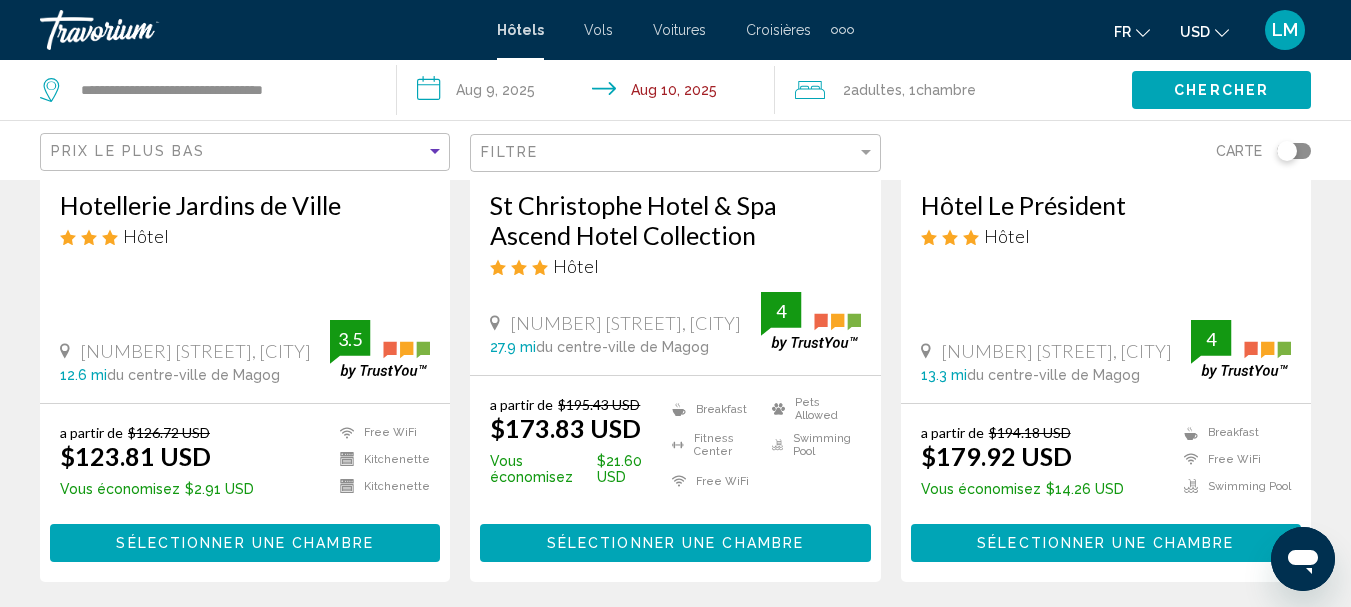 click on "Chercher" 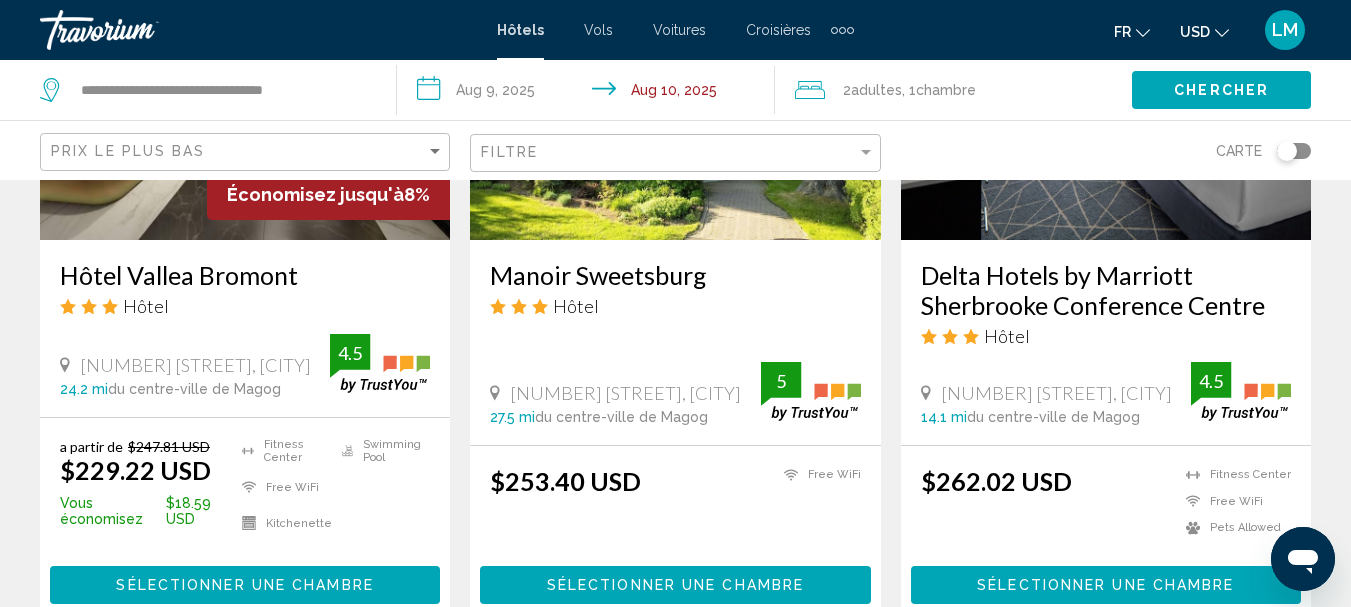 scroll, scrollTop: 900, scrollLeft: 0, axis: vertical 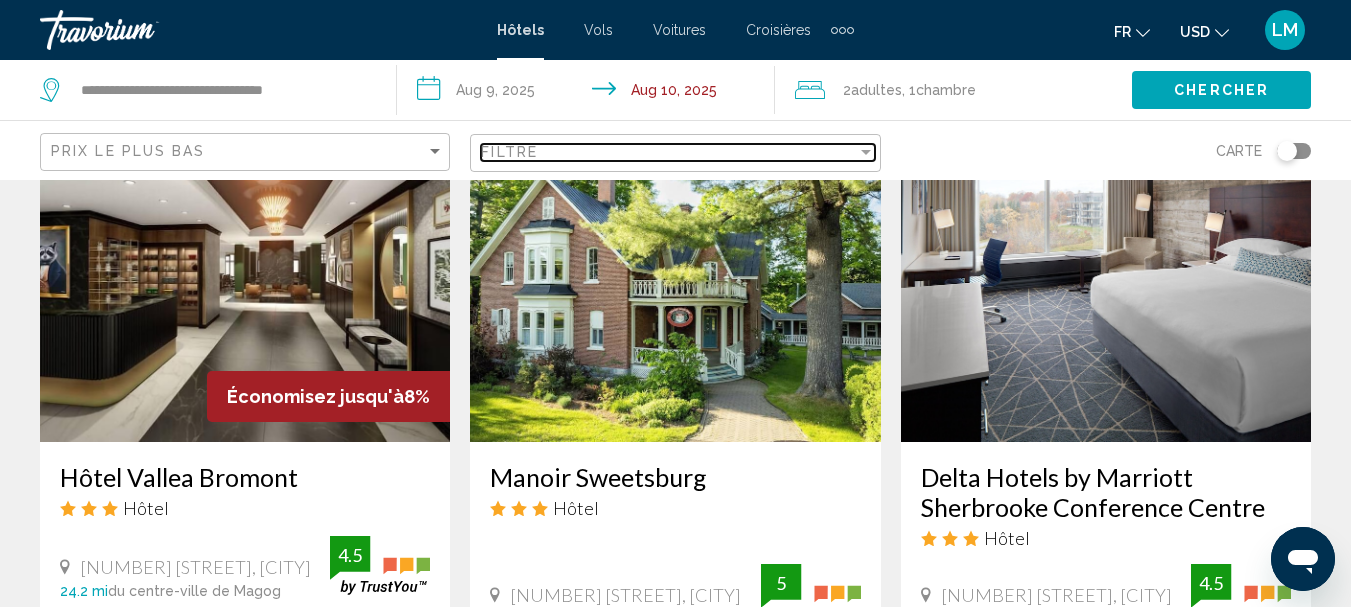 click on "Filtre" at bounding box center (668, 152) 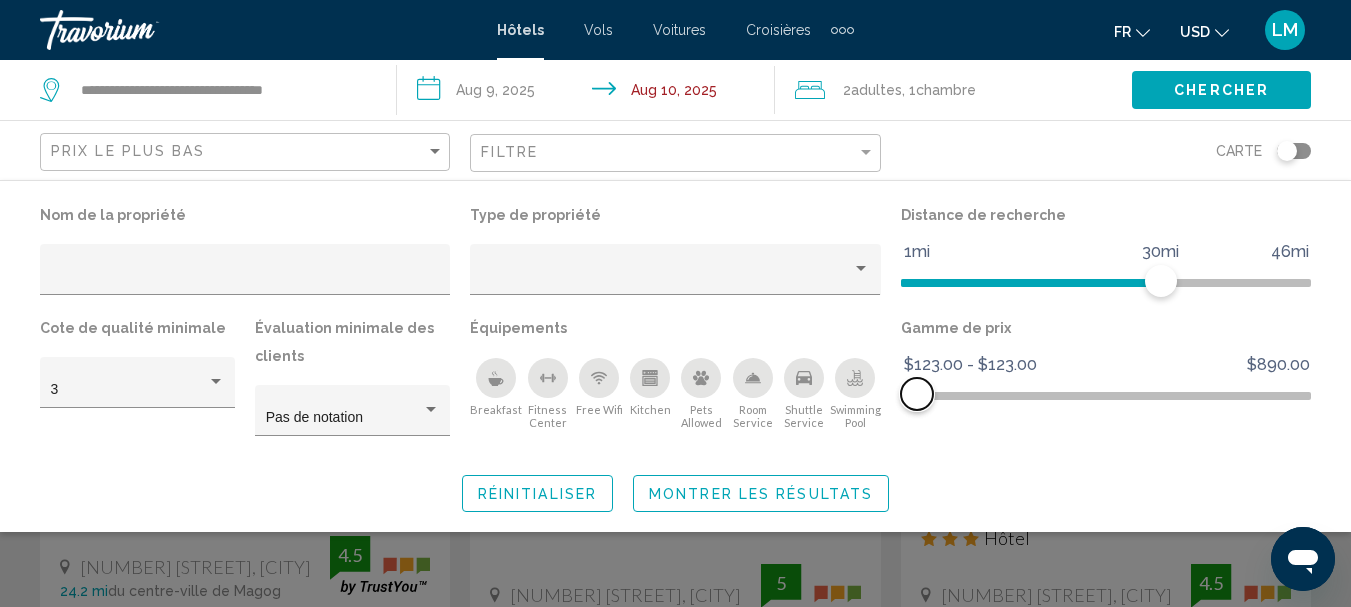 drag, startPoint x: 1297, startPoint y: 396, endPoint x: 916, endPoint y: 405, distance: 381.1063 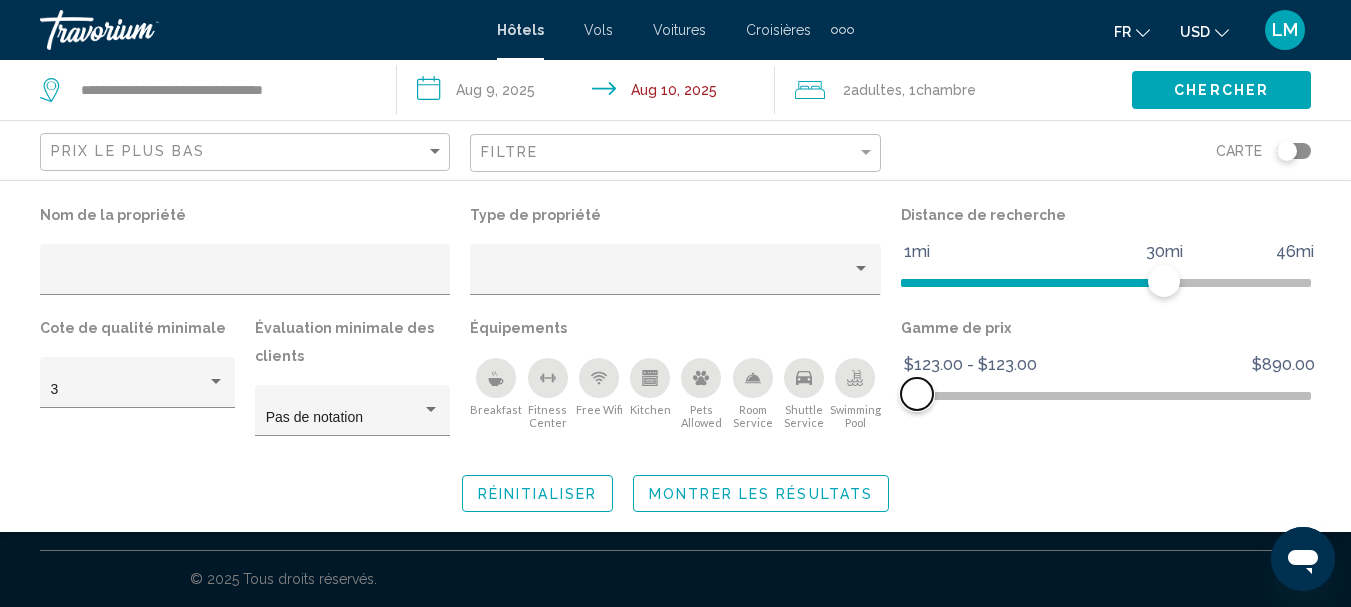 scroll, scrollTop: 0, scrollLeft: 0, axis: both 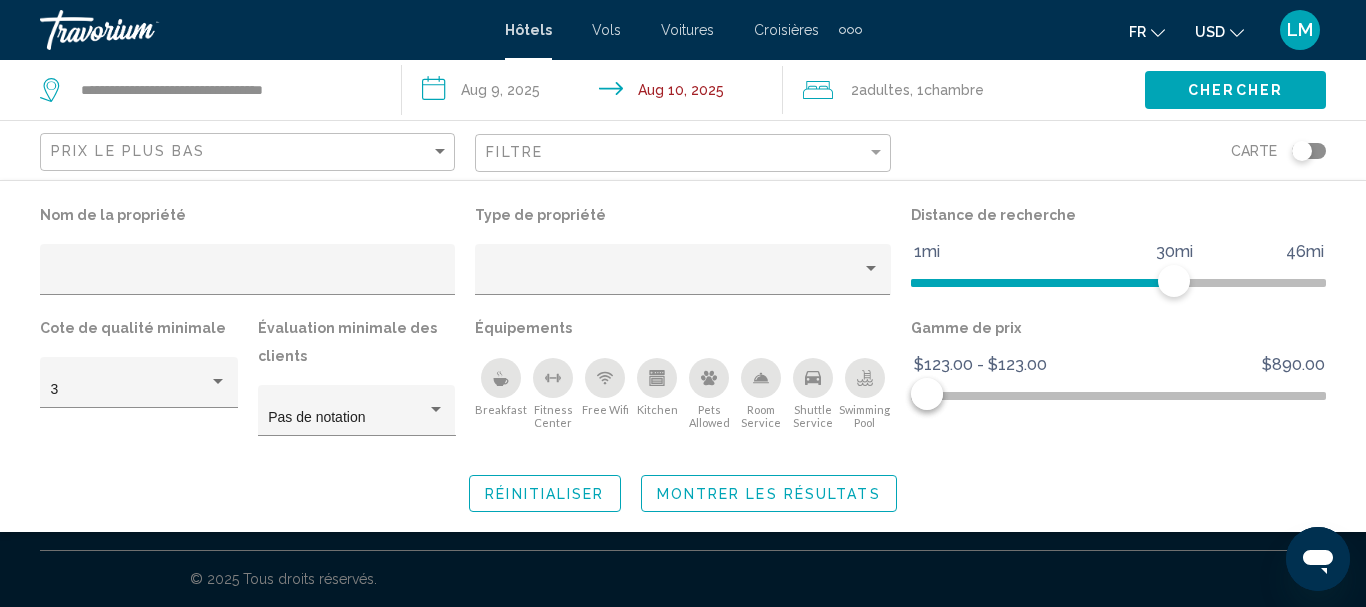 click on "Chercher" 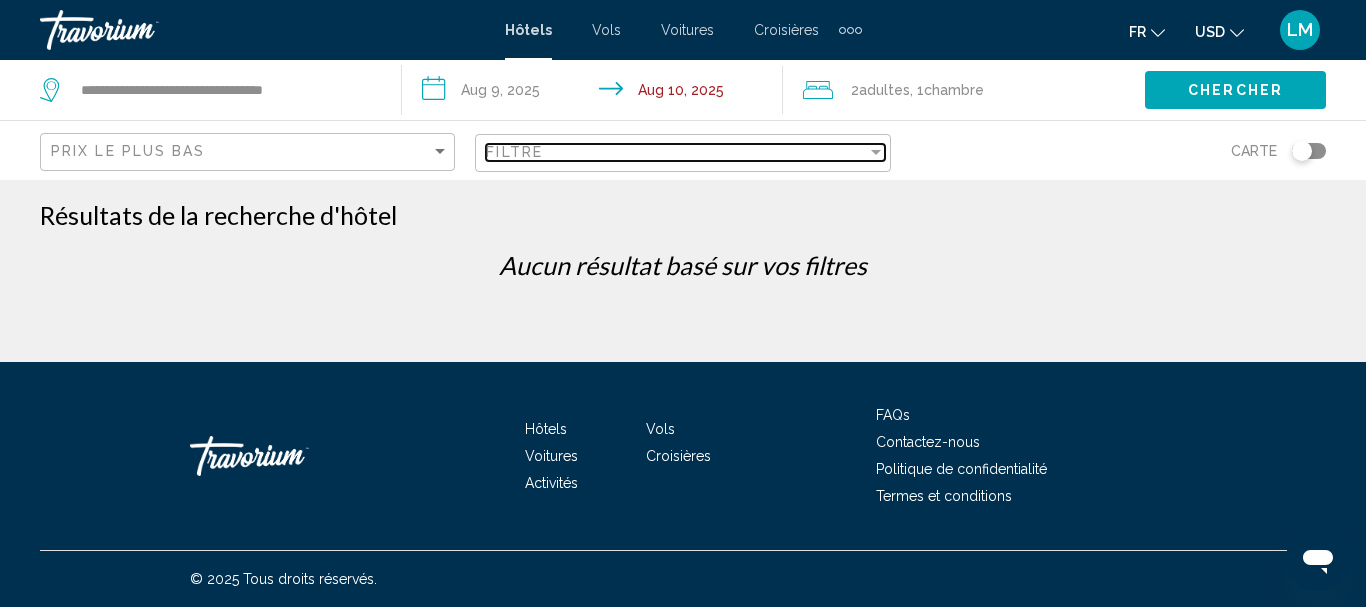 click on "Filtre" at bounding box center [676, 152] 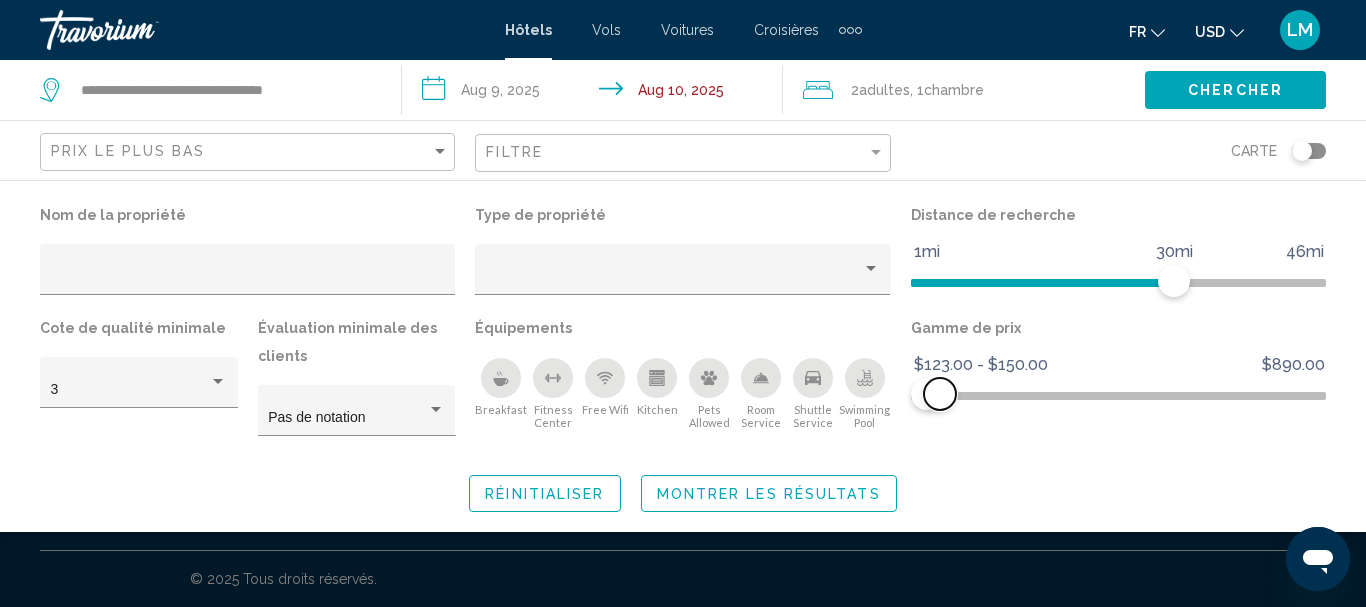 drag, startPoint x: 921, startPoint y: 386, endPoint x: 940, endPoint y: 390, distance: 19.416489 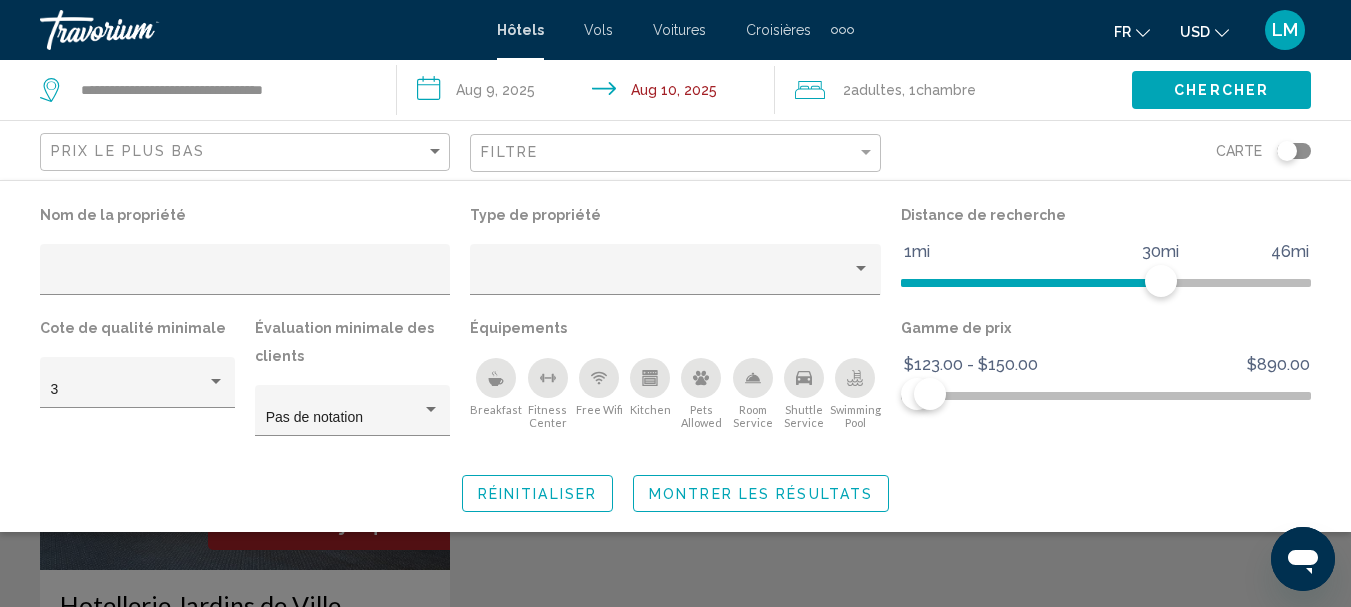 click on "Chercher" 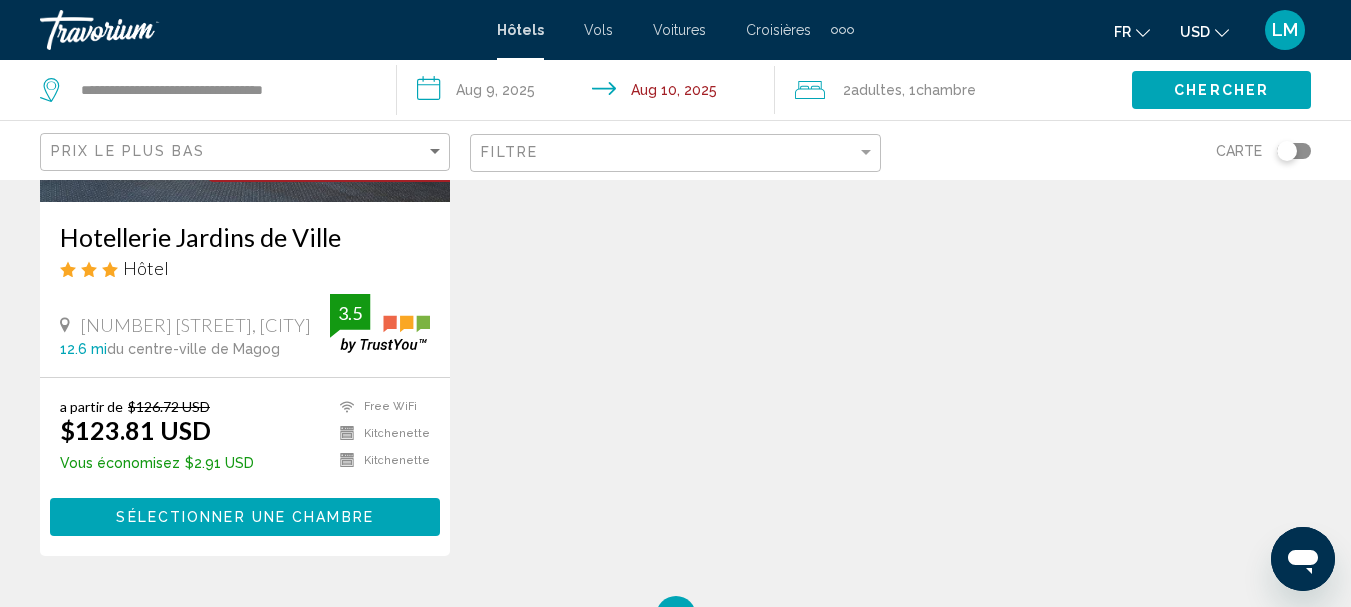 scroll, scrollTop: 400, scrollLeft: 0, axis: vertical 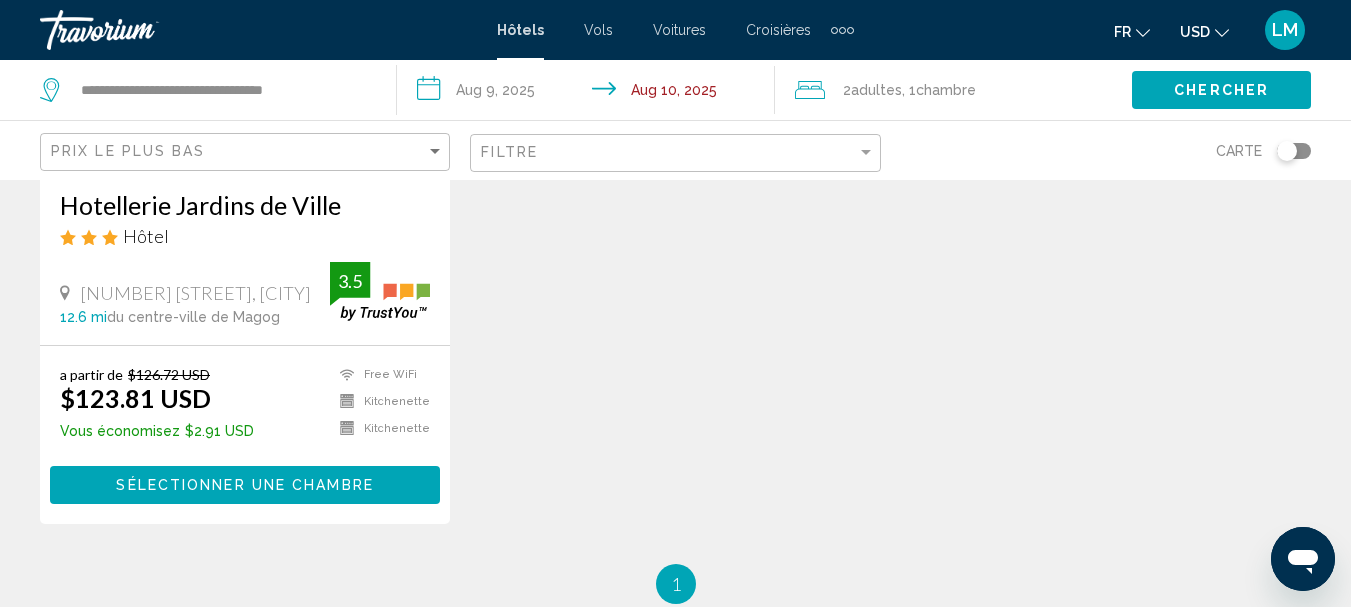 click on "USD
USD ($) MXN (Mex$) CAD (Can$) GBP (£) EUR (€) AUD (A$) NZD (NZ$) CNY (CN¥)" 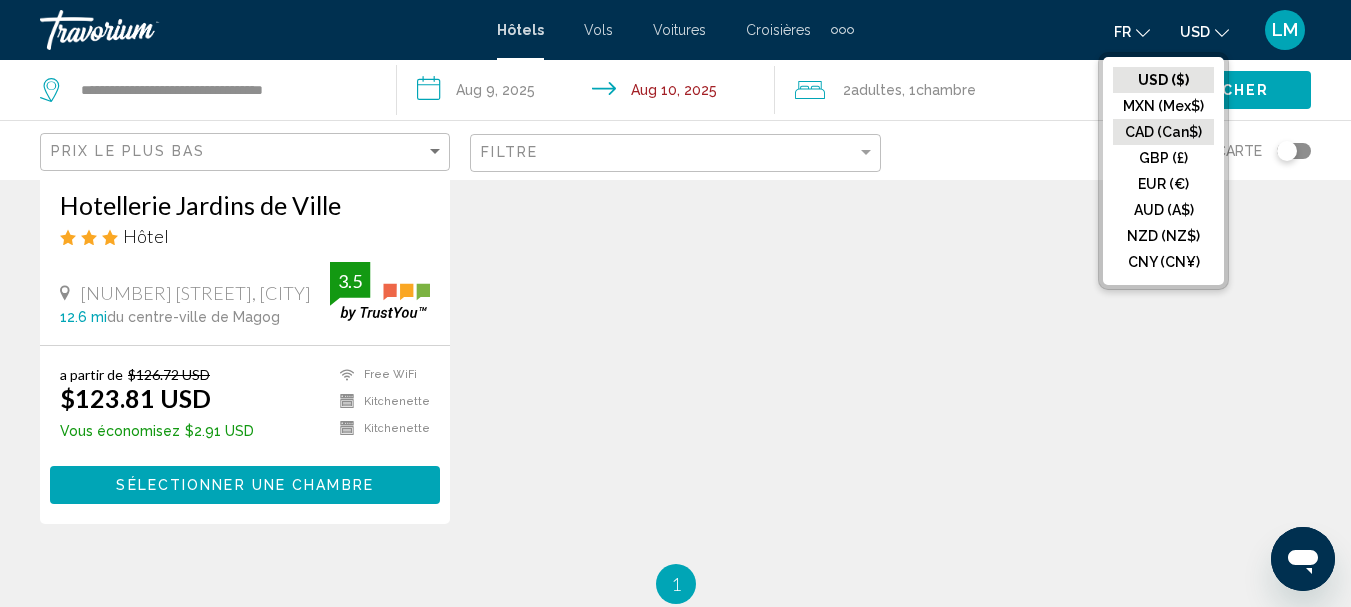 click on "CAD (Can$)" 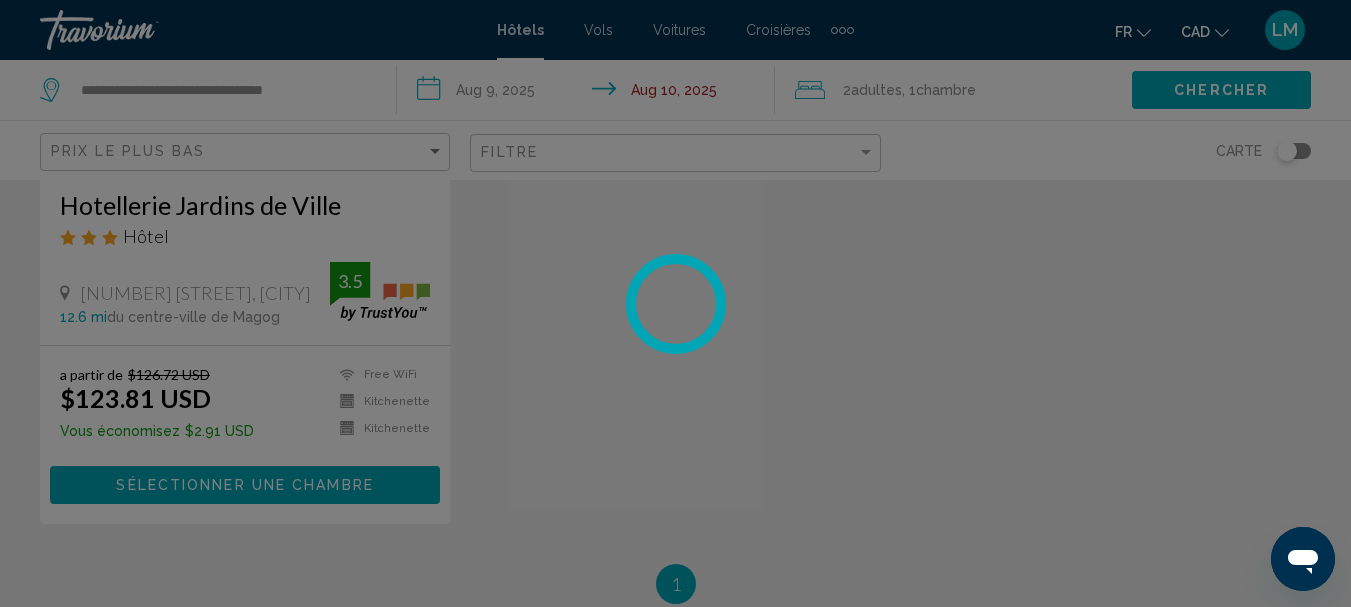scroll, scrollTop: 50, scrollLeft: 0, axis: vertical 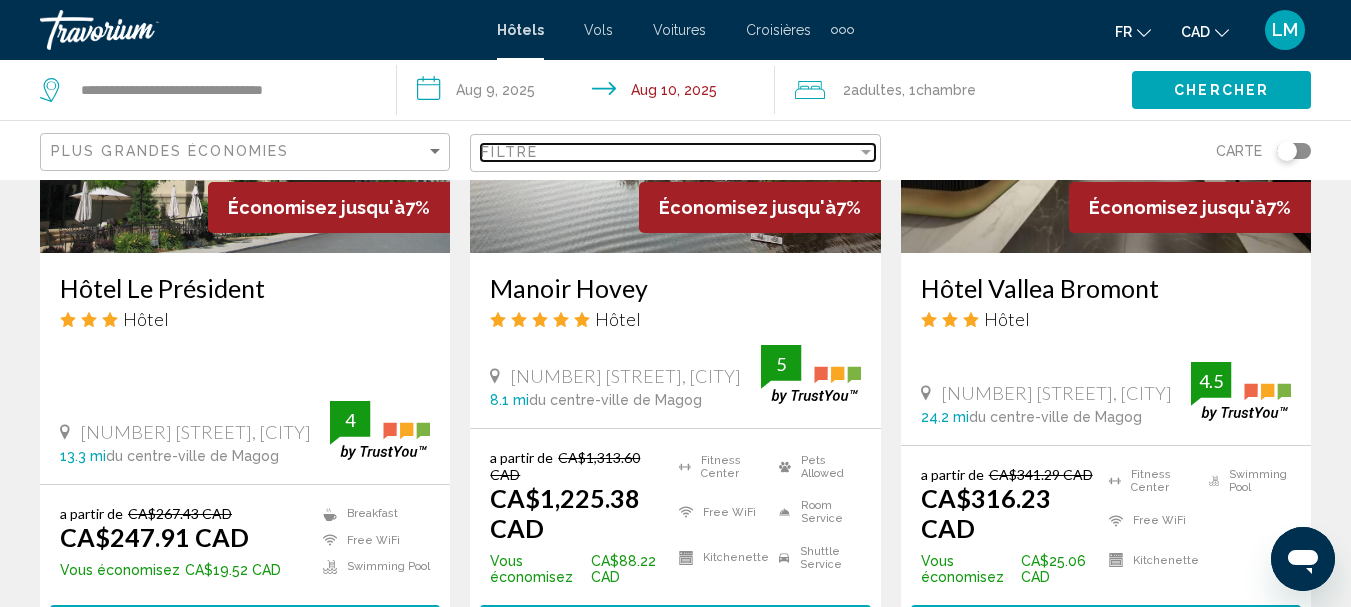 click on "Filtre" at bounding box center (668, 152) 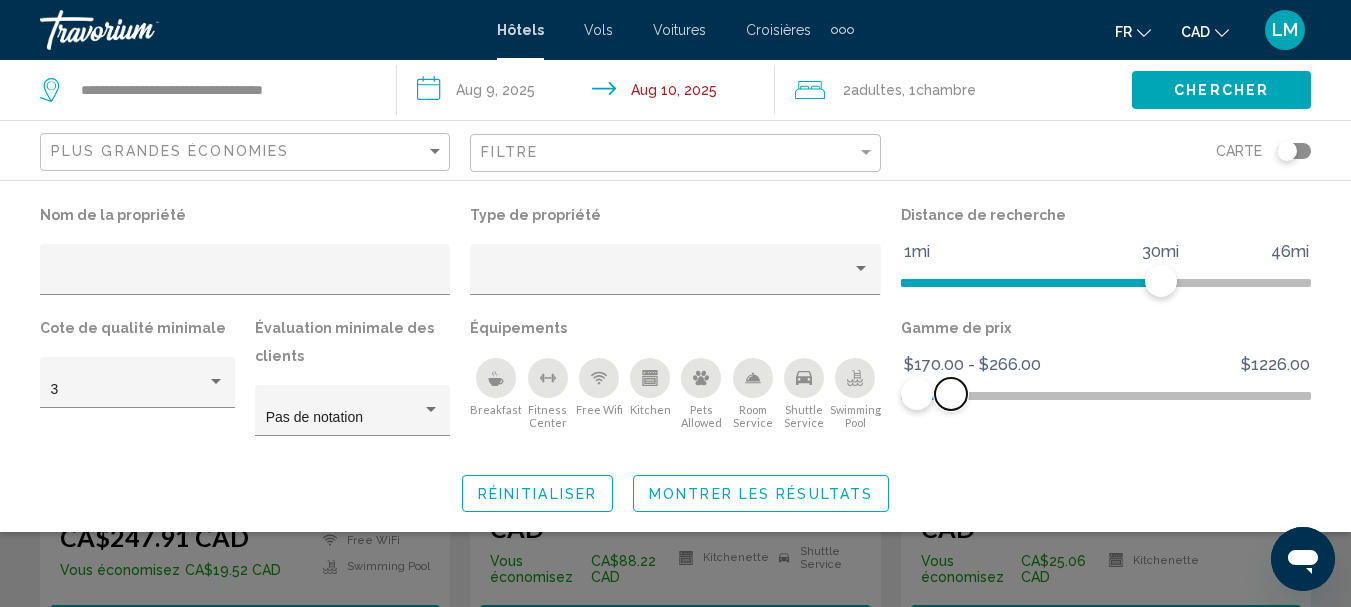 drag, startPoint x: 1297, startPoint y: 383, endPoint x: 951, endPoint y: 409, distance: 346.9755 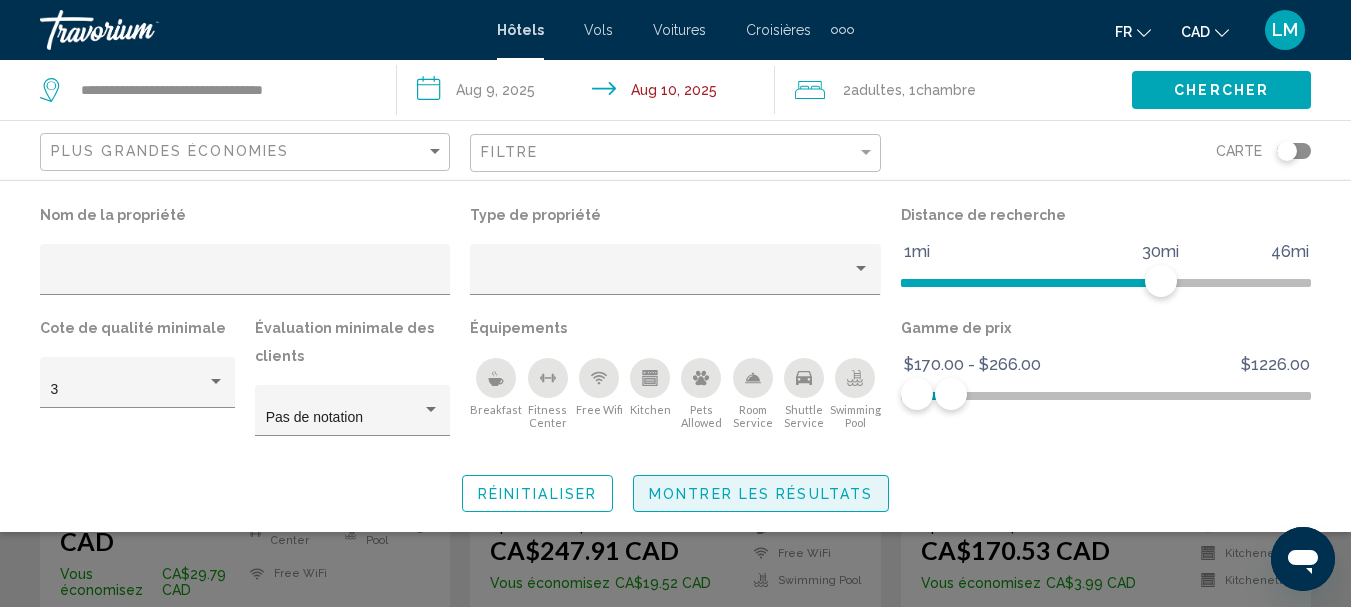 click on "Montrer les résultats" 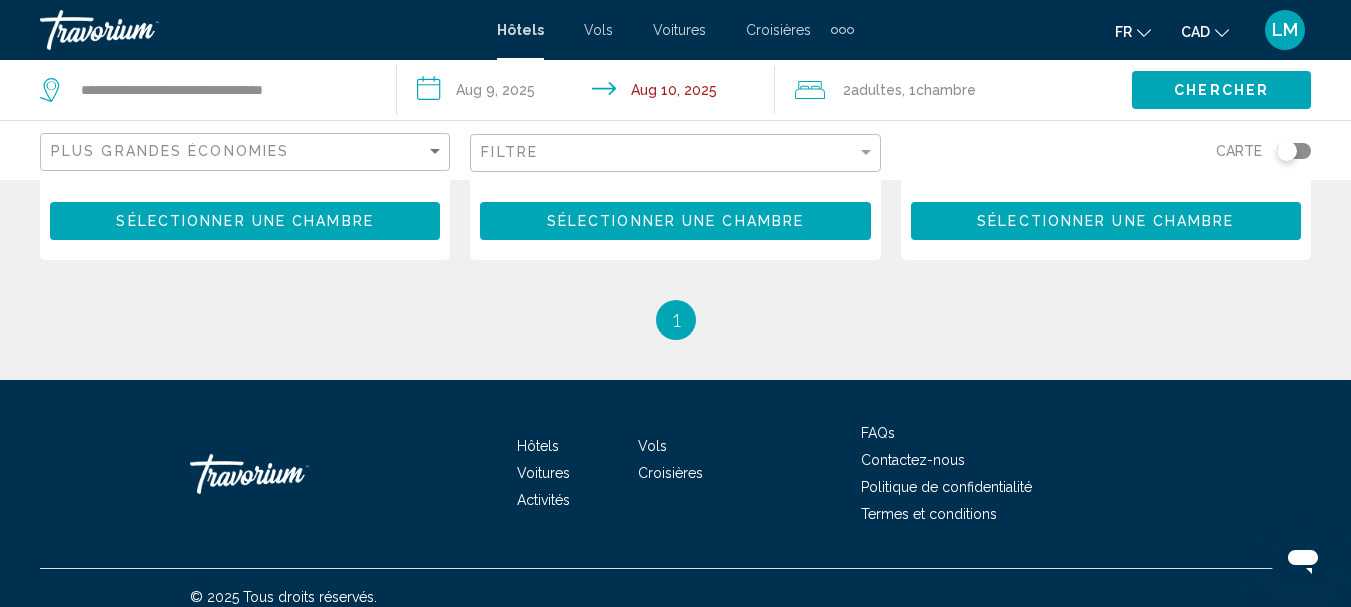 scroll, scrollTop: 751, scrollLeft: 0, axis: vertical 